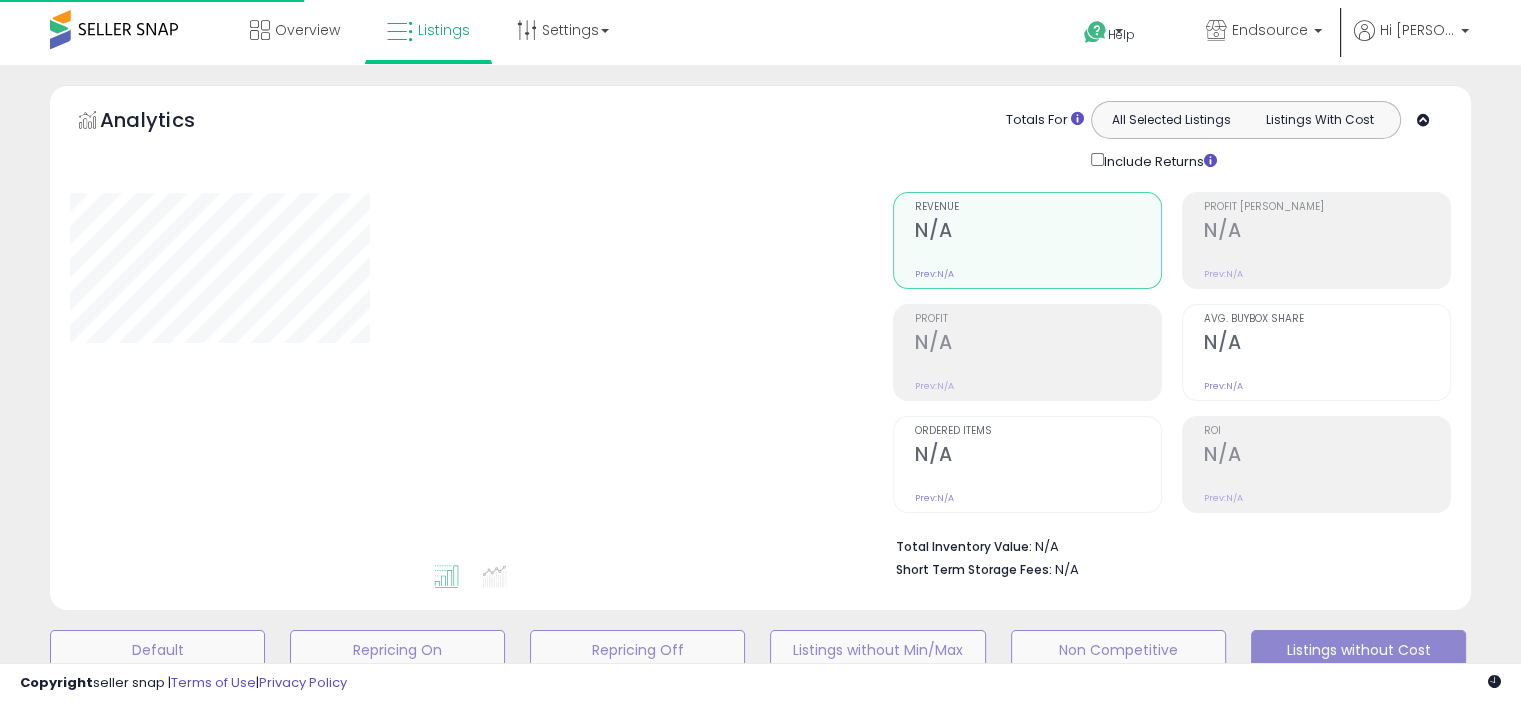 scroll, scrollTop: 516, scrollLeft: 0, axis: vertical 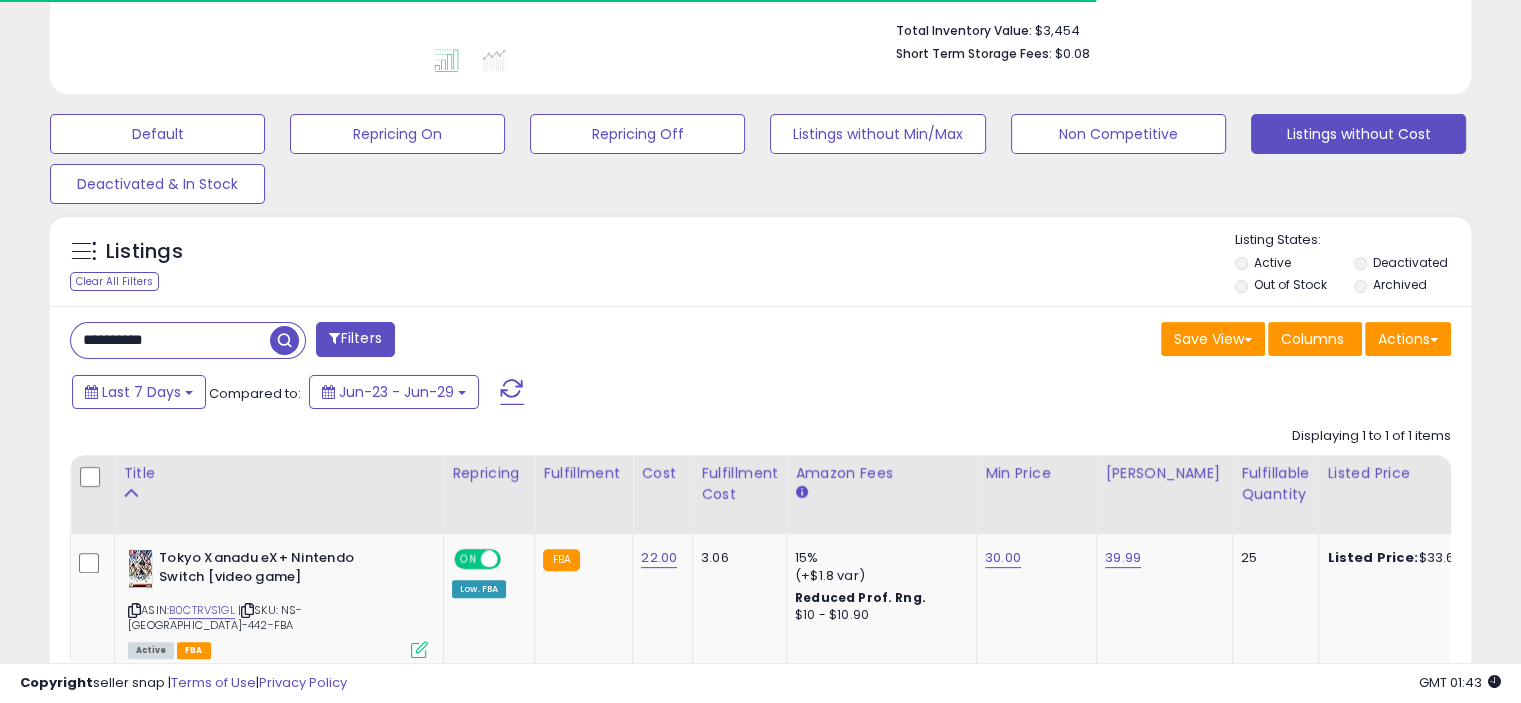 click on "**********" at bounding box center [170, 340] 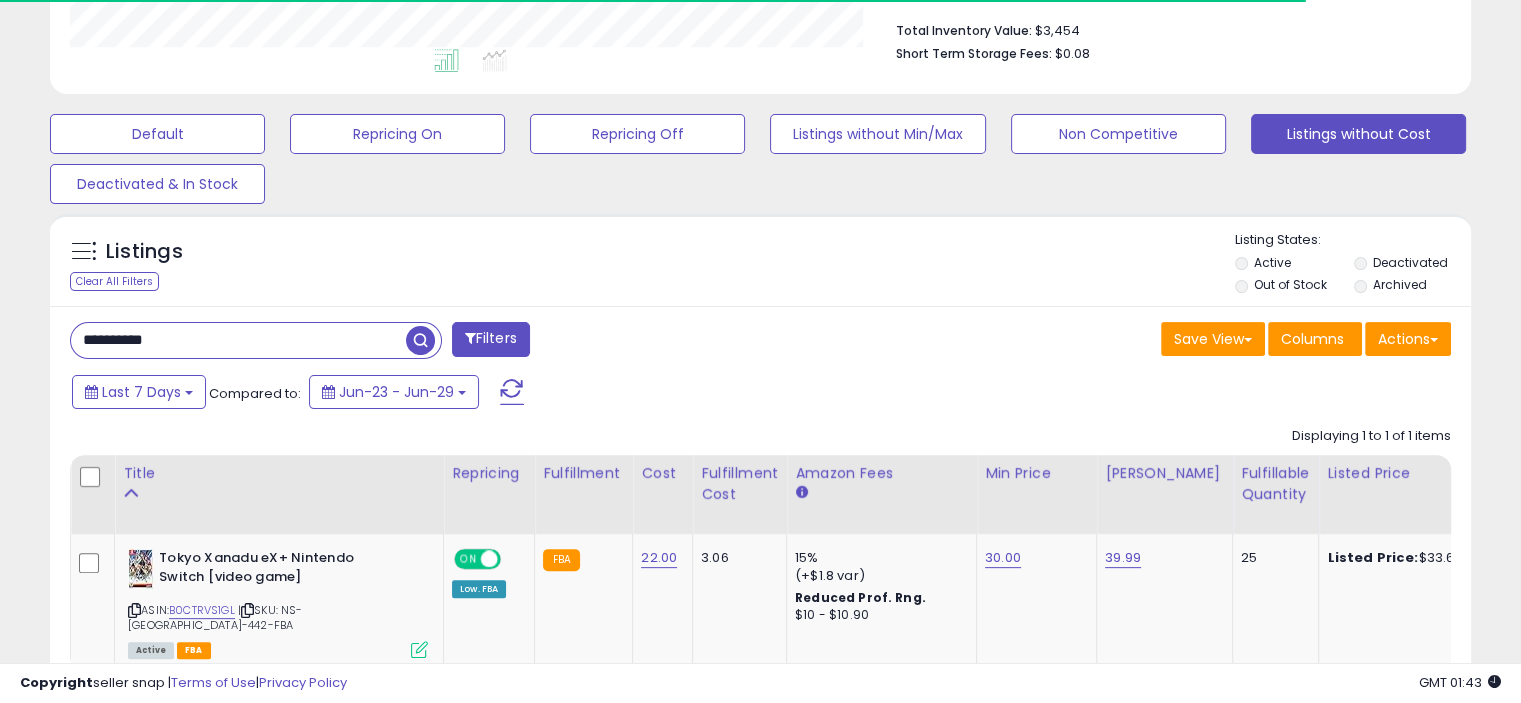 click on "**********" at bounding box center [238, 340] 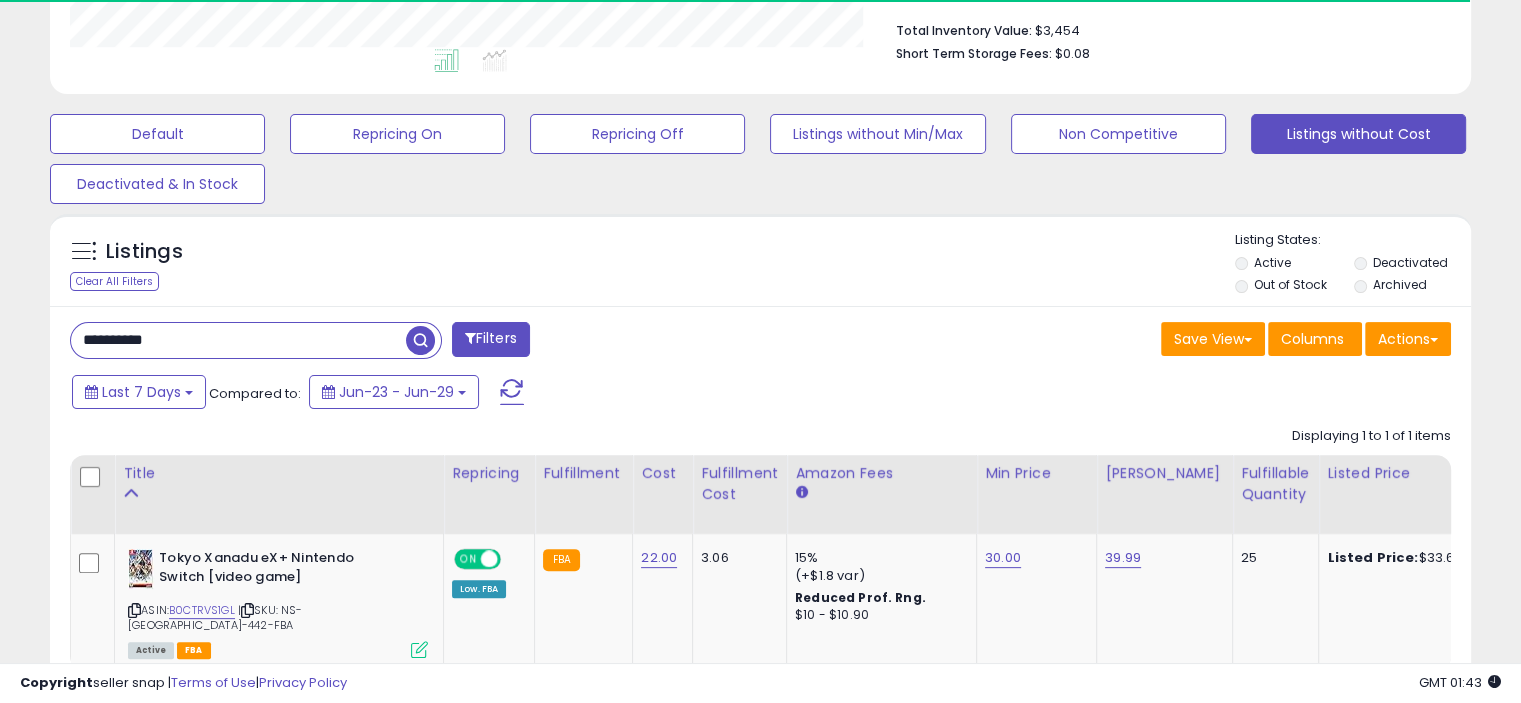 click on "**********" at bounding box center (238, 340) 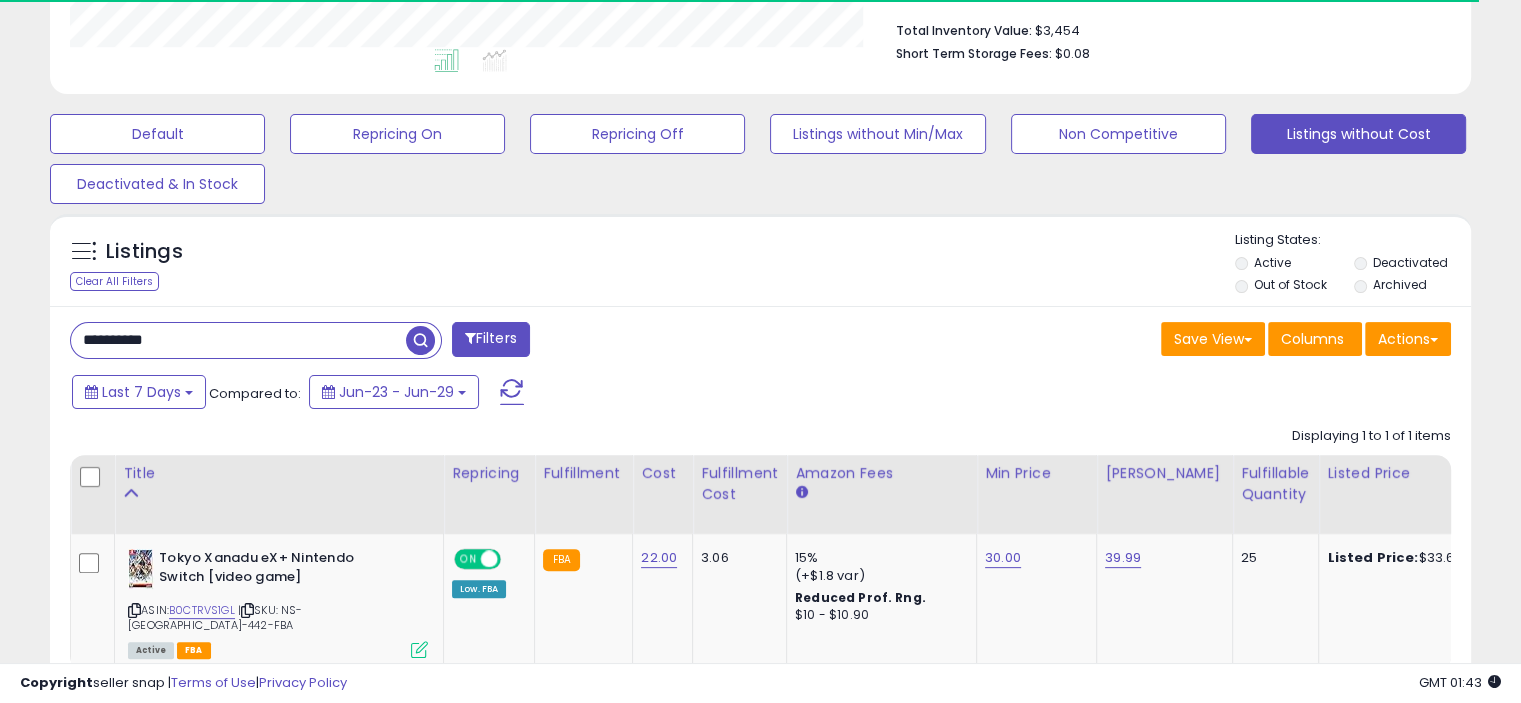 click on "**********" at bounding box center [238, 340] 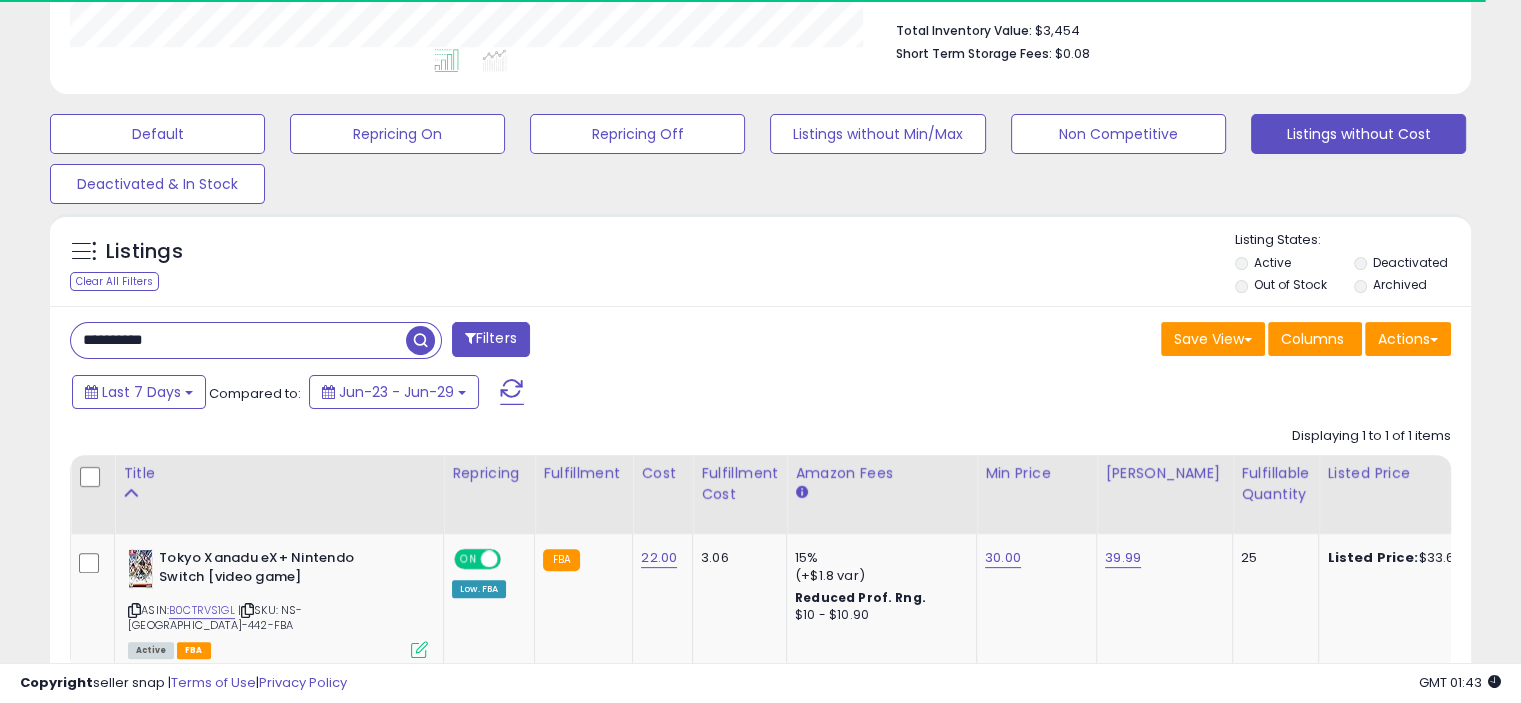 click on "**********" at bounding box center (238, 340) 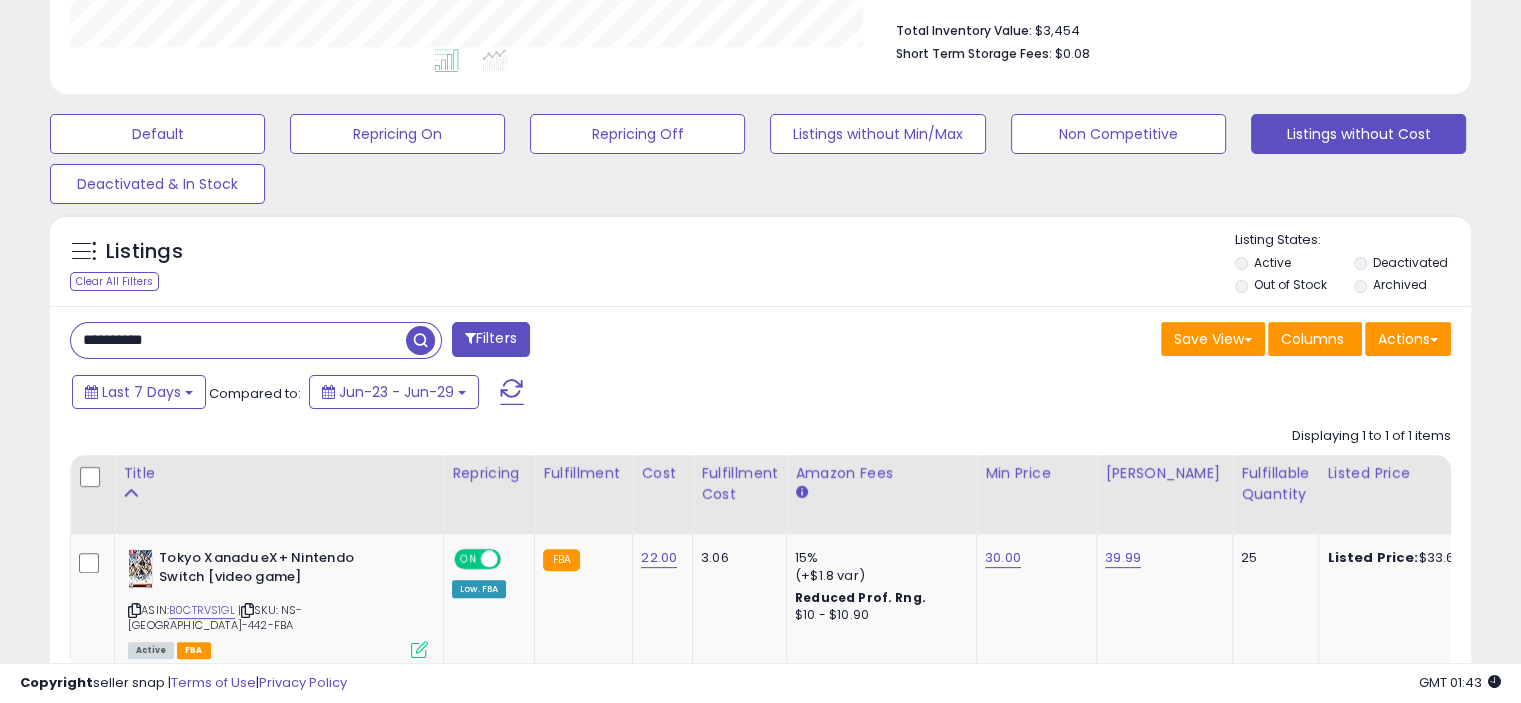 paste 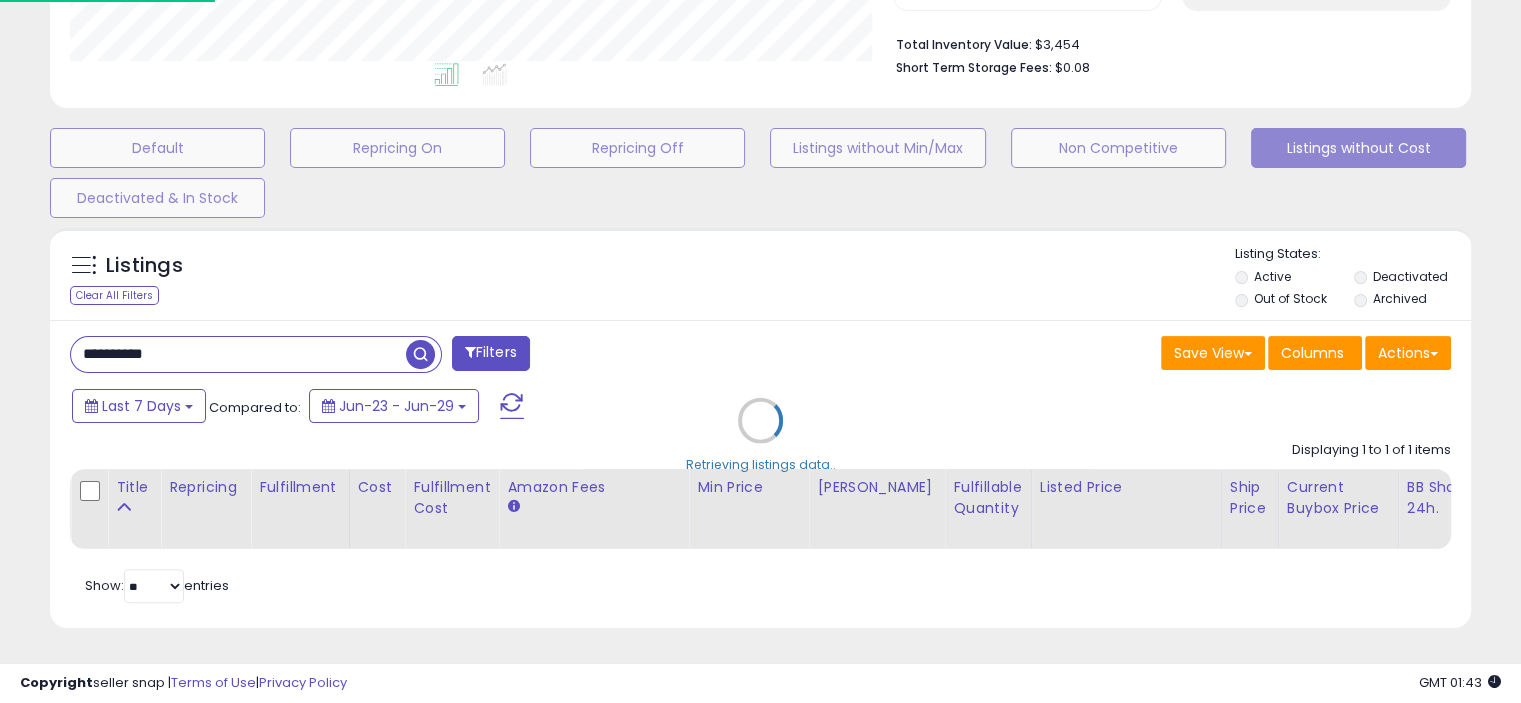 scroll, scrollTop: 999589, scrollLeft: 999168, axis: both 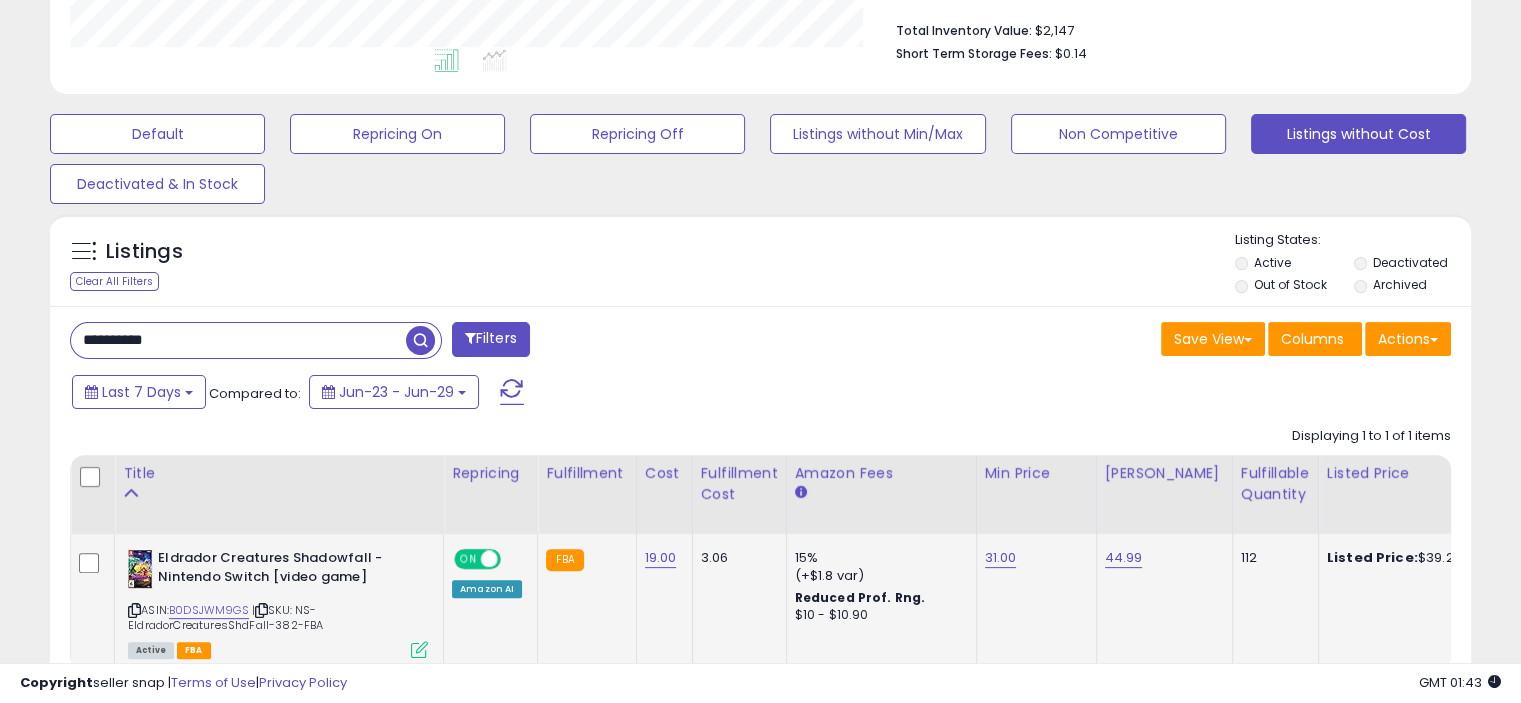 click at bounding box center [419, 649] 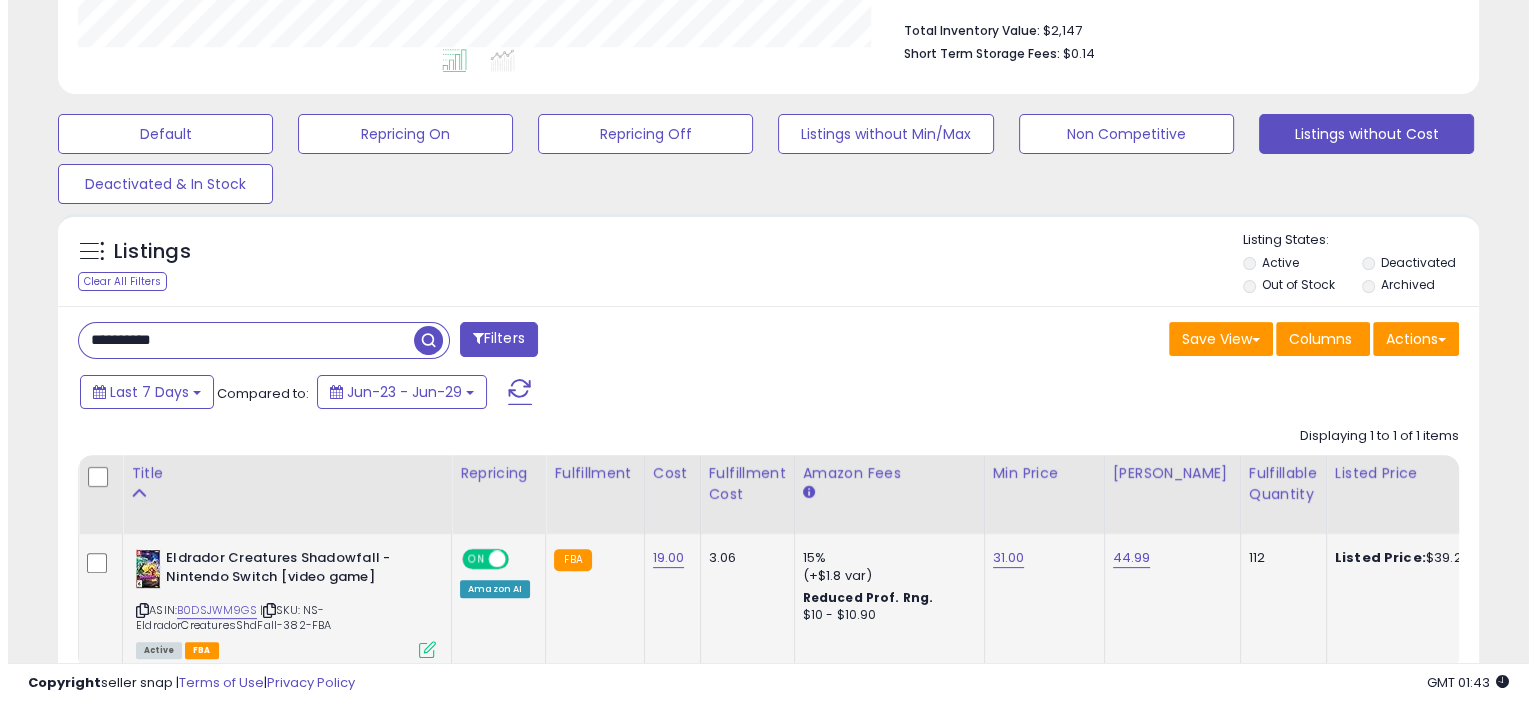 scroll, scrollTop: 999589, scrollLeft: 999168, axis: both 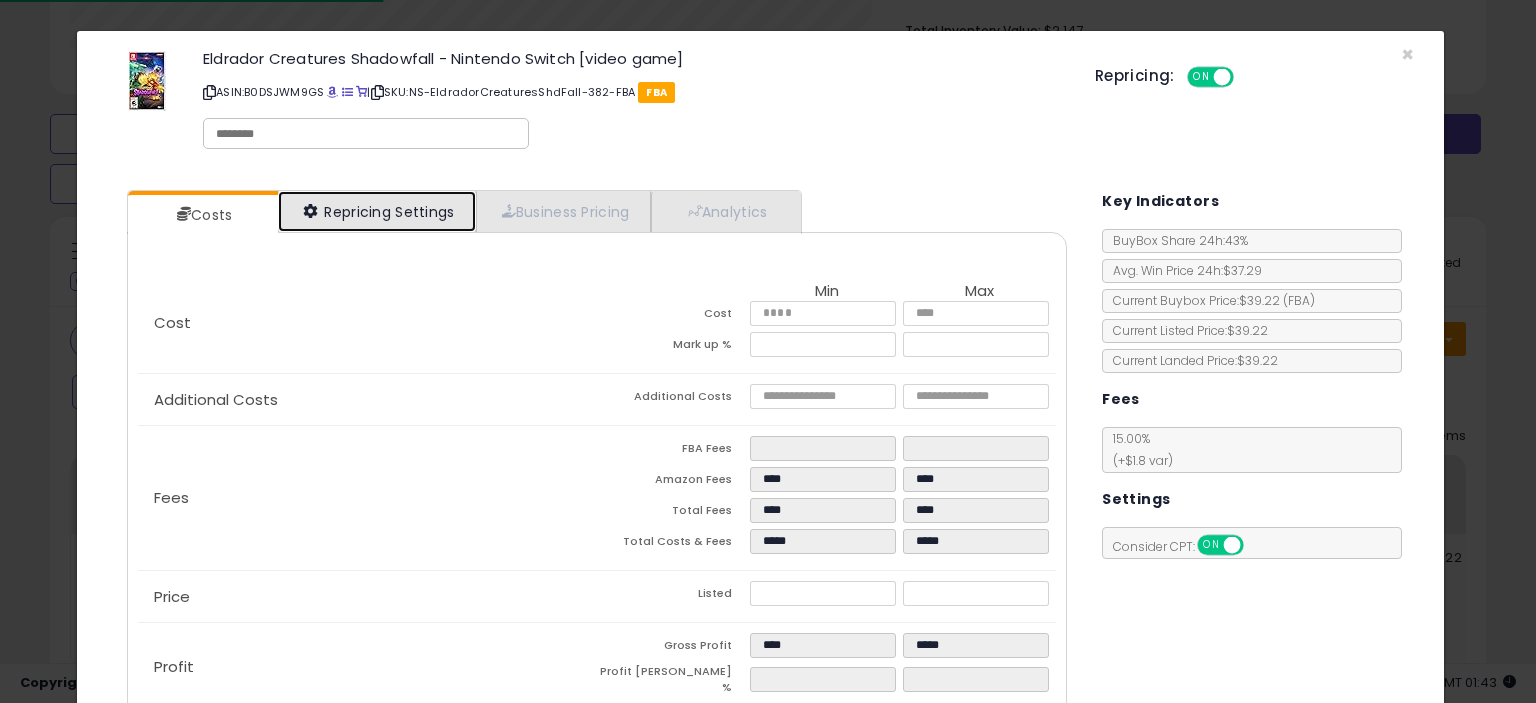 click on "Repricing Settings" at bounding box center [377, 211] 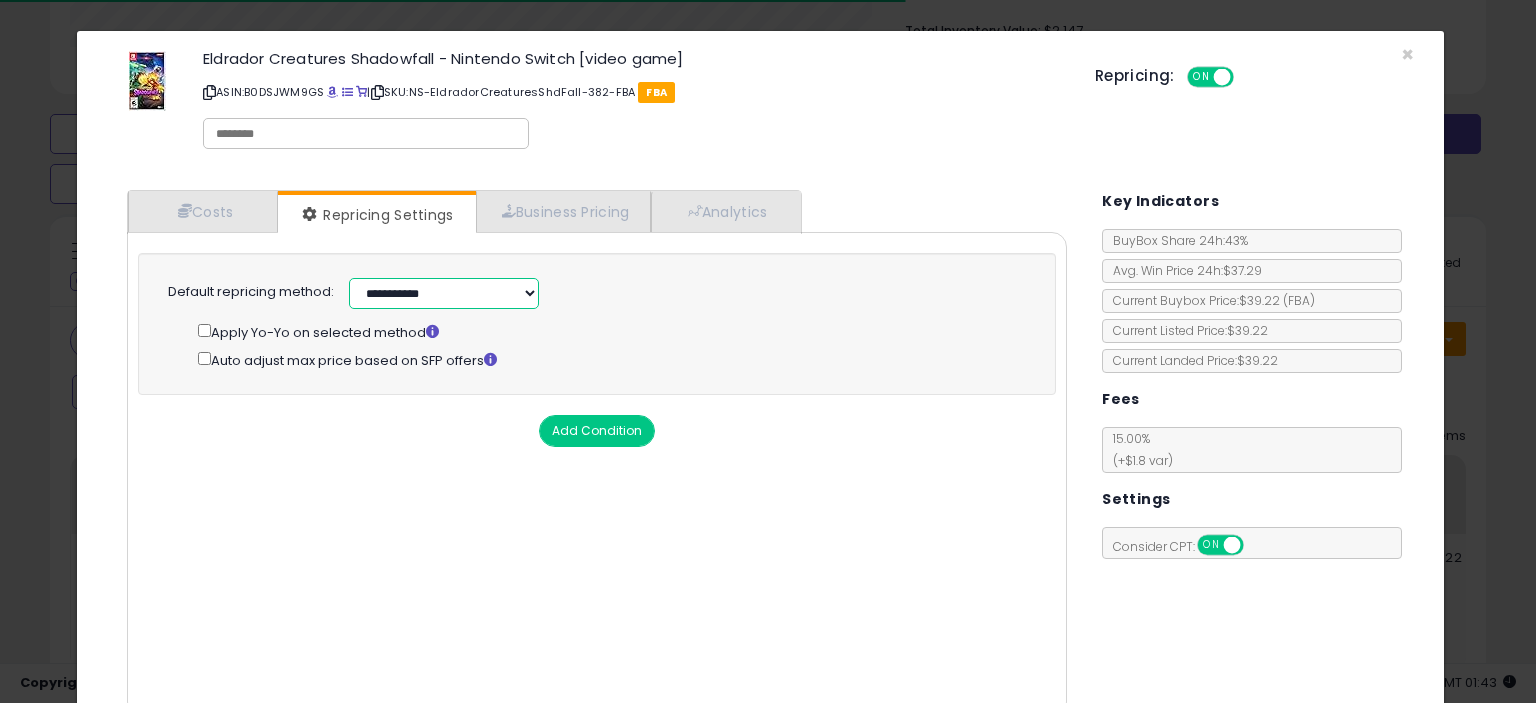 click on "**********" at bounding box center (444, 293) 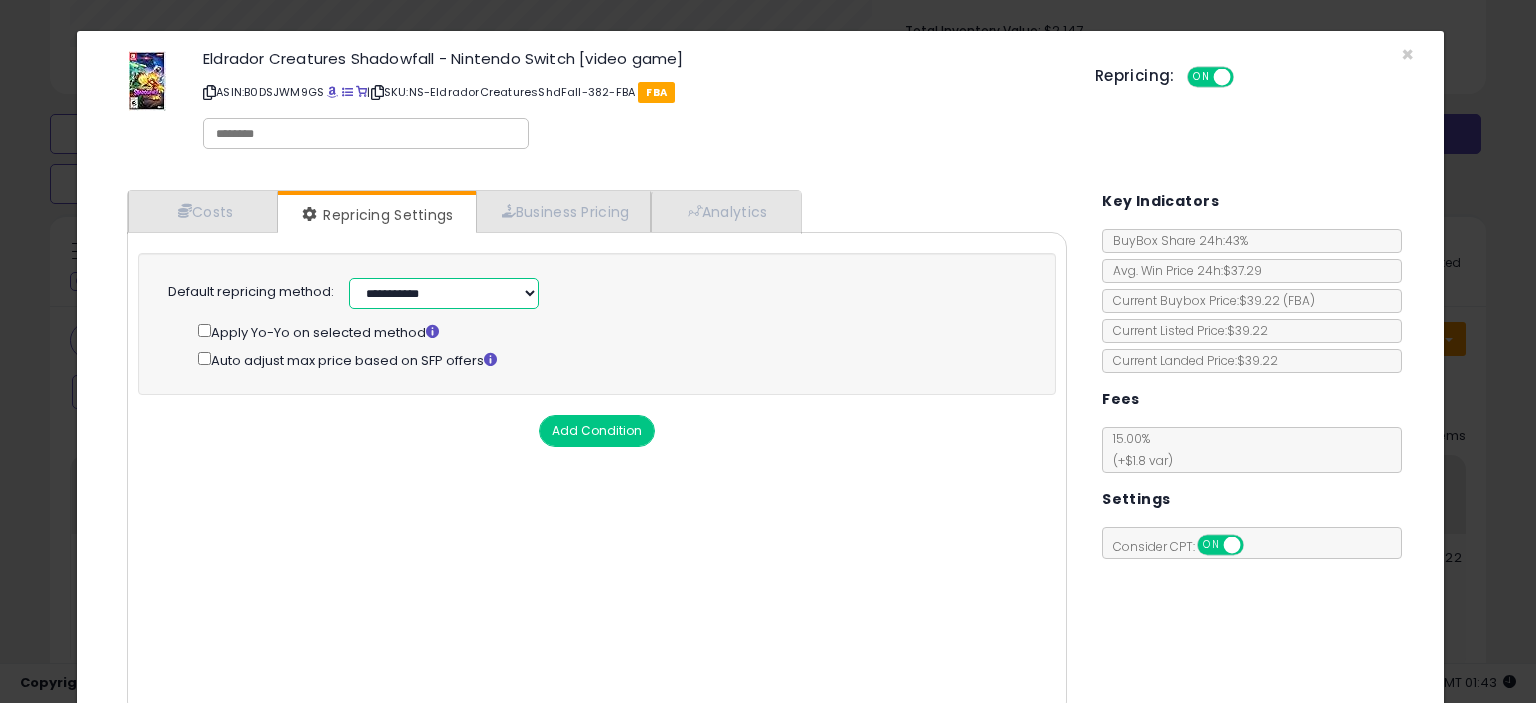 select on "**********" 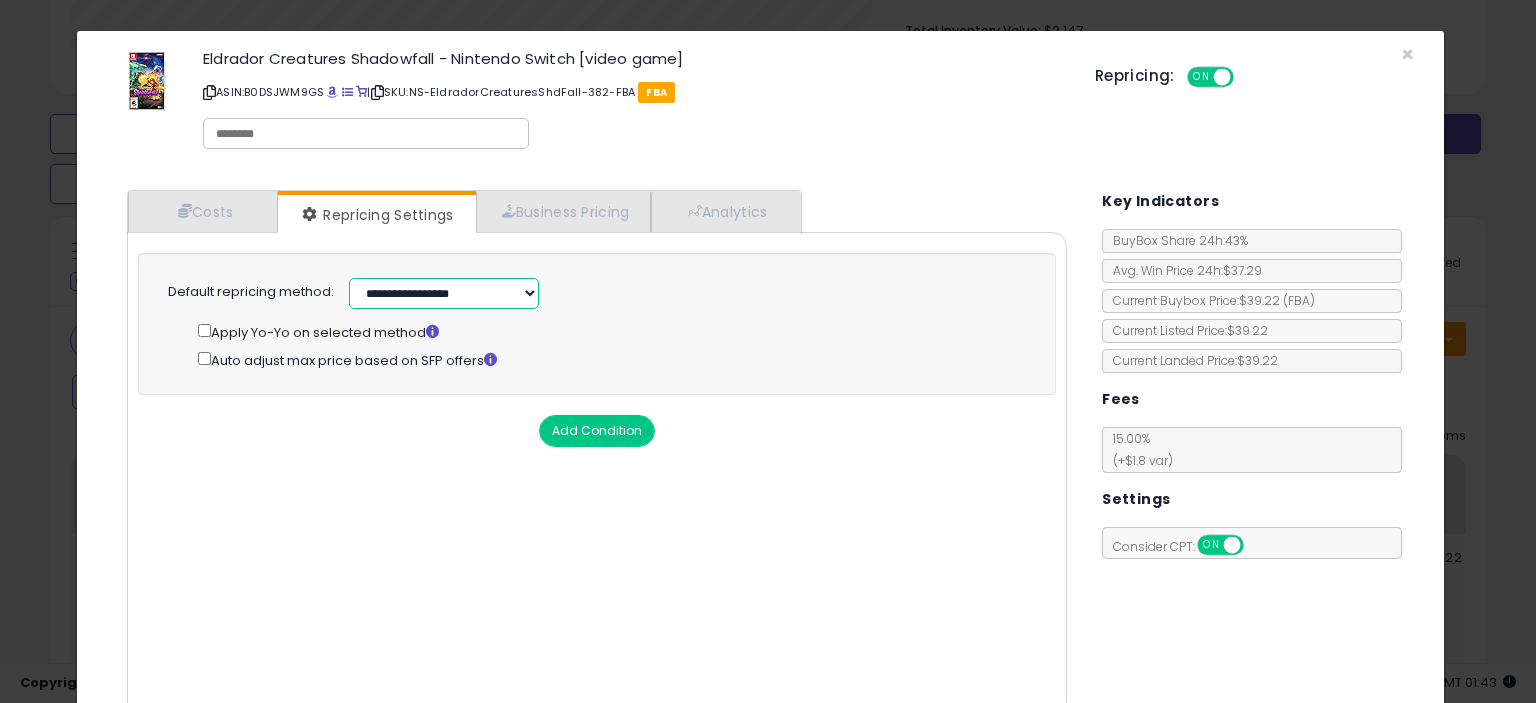 click on "**********" at bounding box center [444, 293] 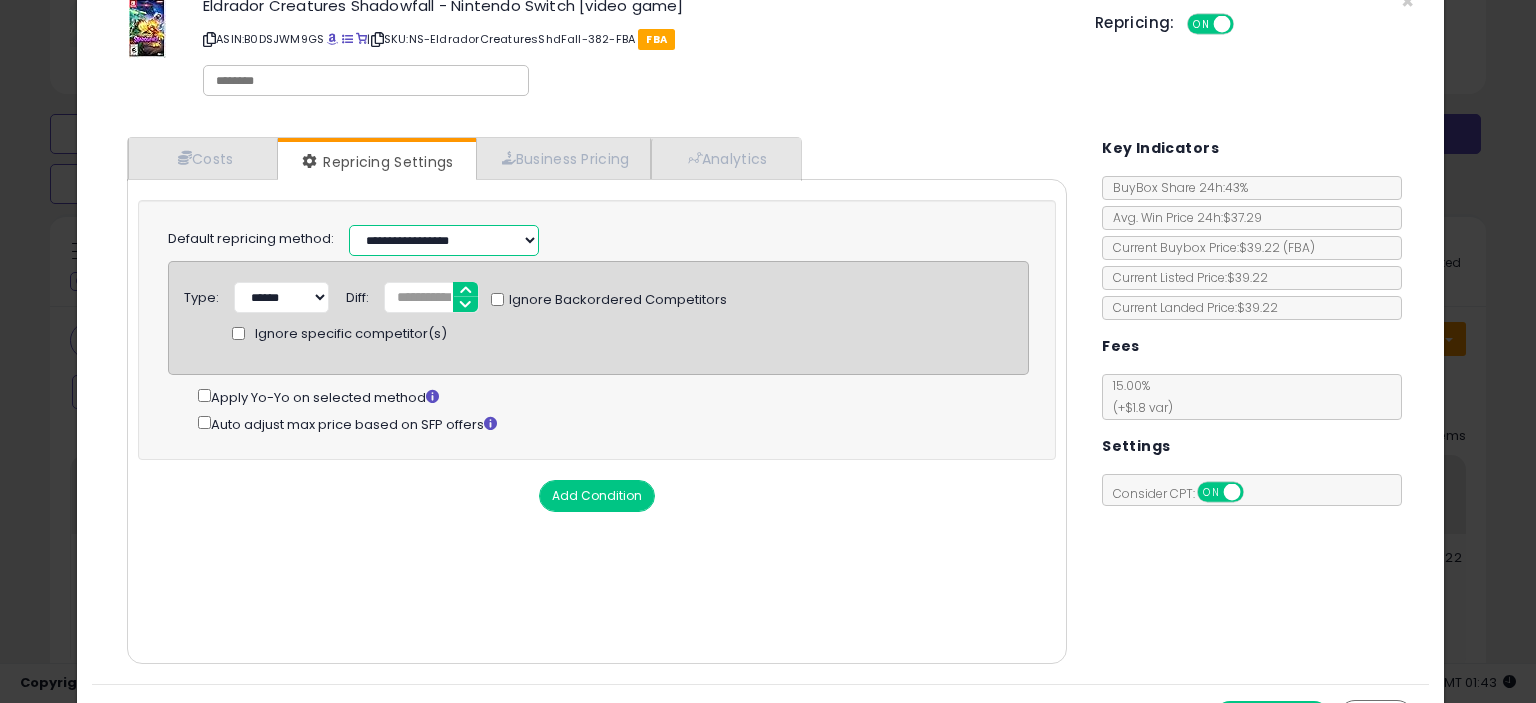 scroll, scrollTop: 97, scrollLeft: 0, axis: vertical 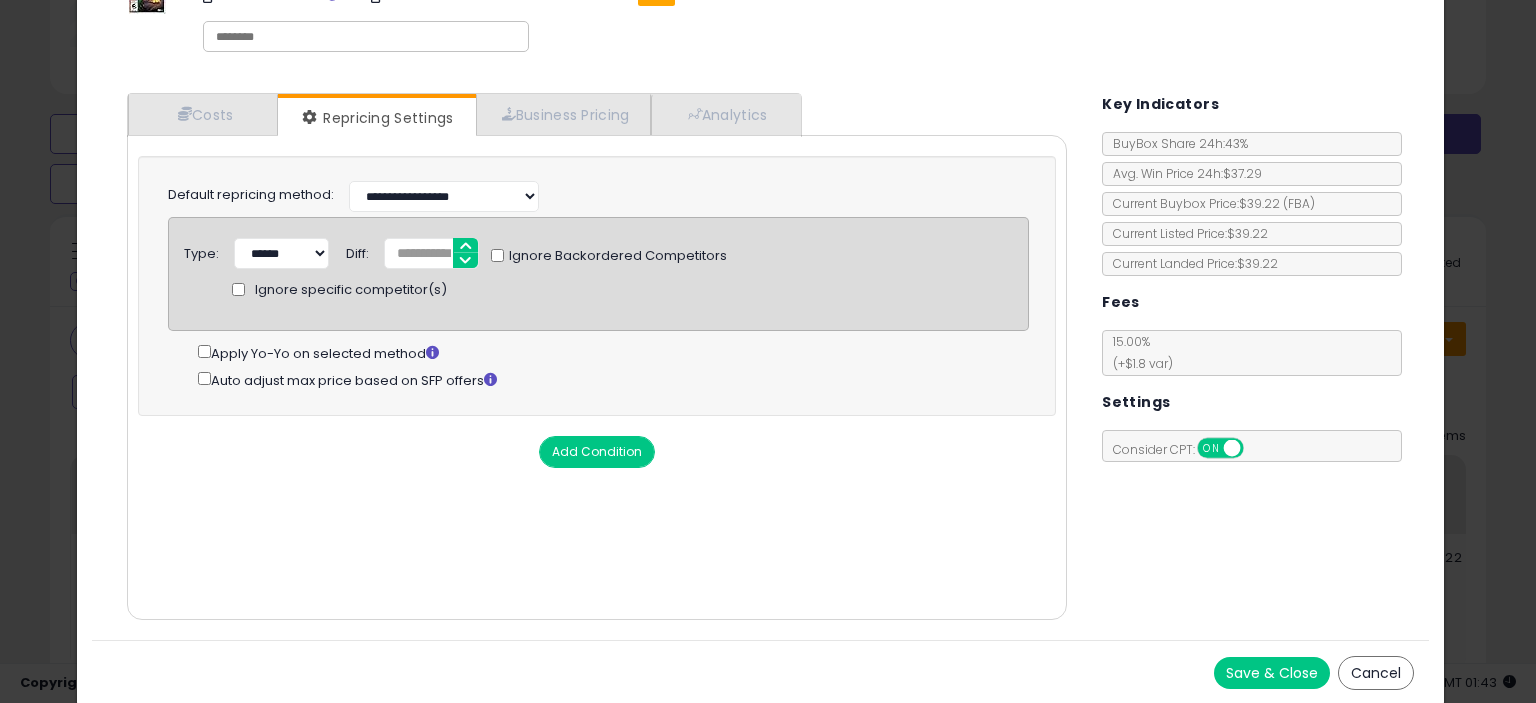 click on "Save & Close" at bounding box center [1272, 673] 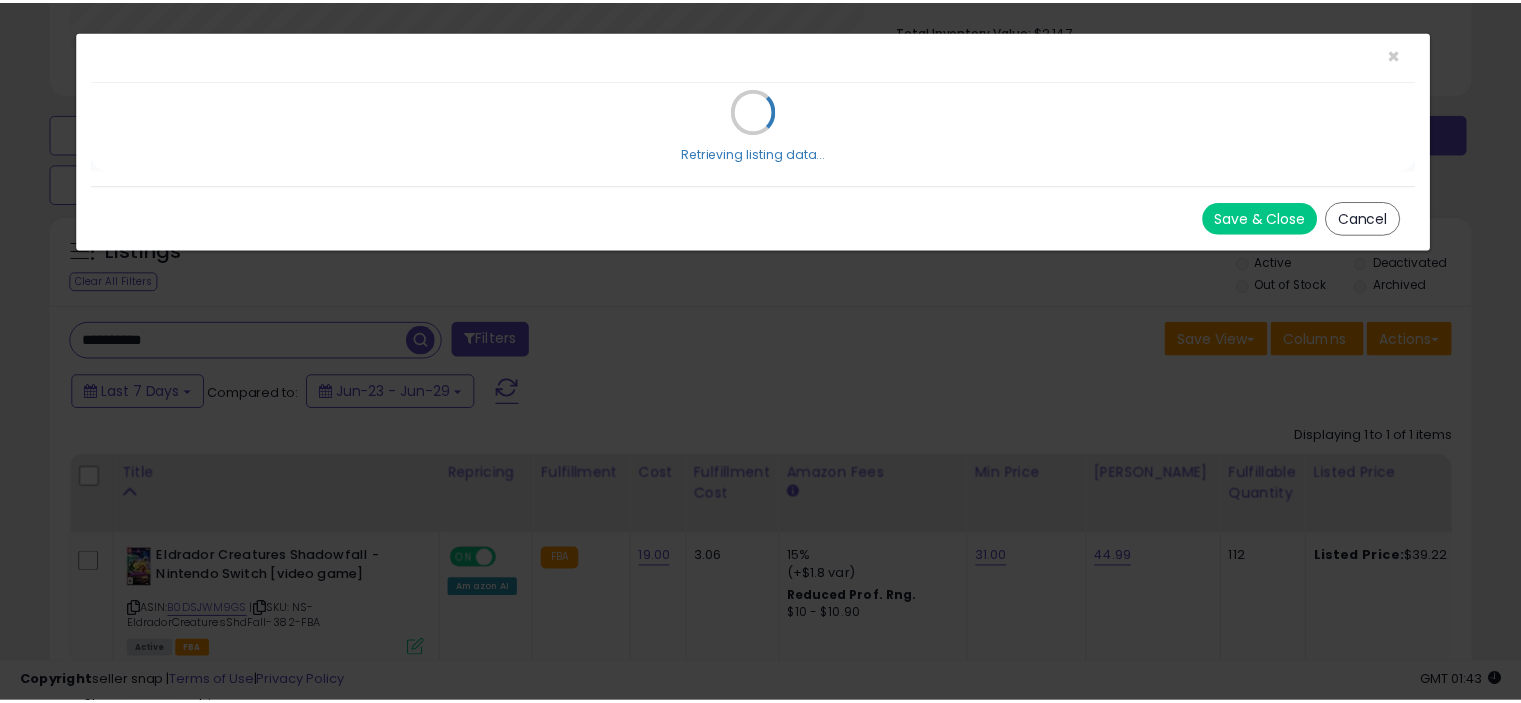 scroll, scrollTop: 0, scrollLeft: 0, axis: both 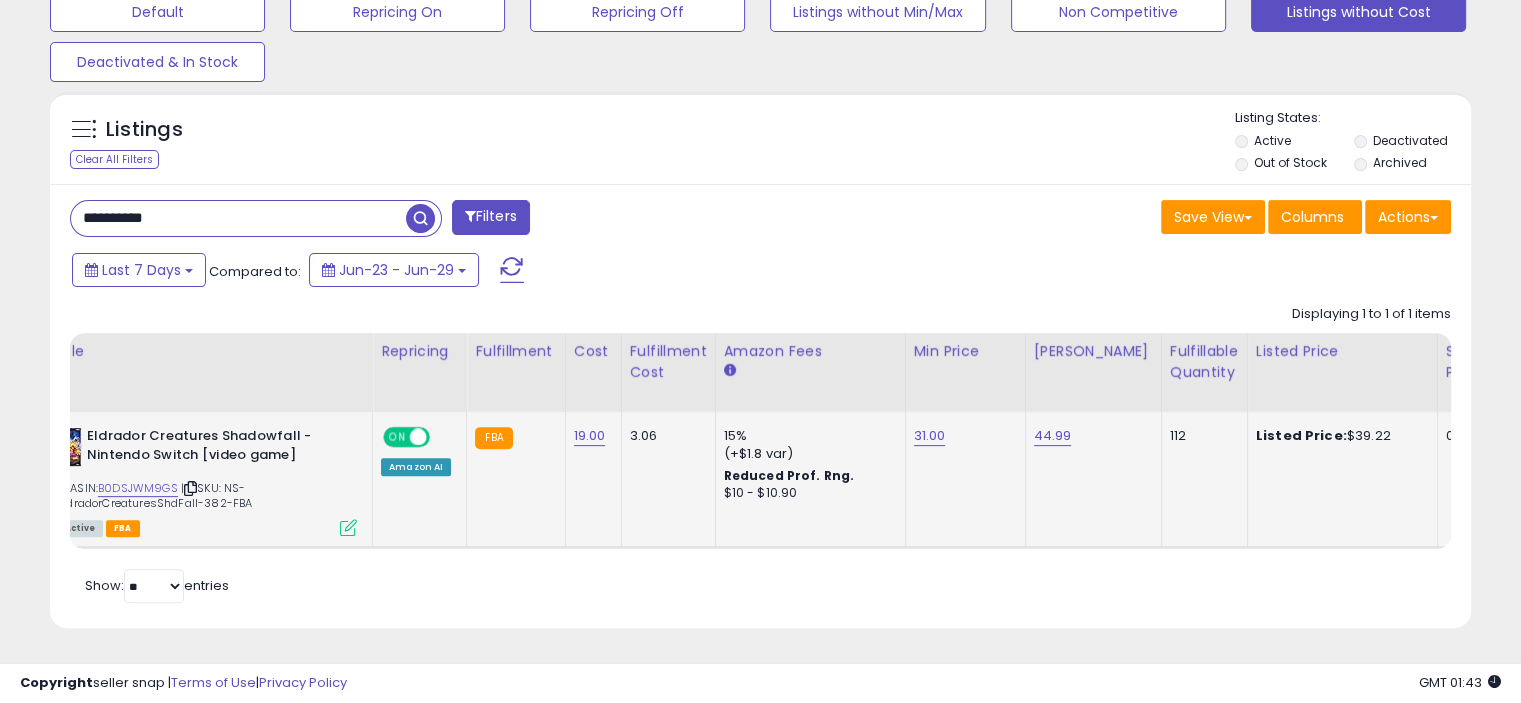 click on "ON   OFF" at bounding box center (406, 437) 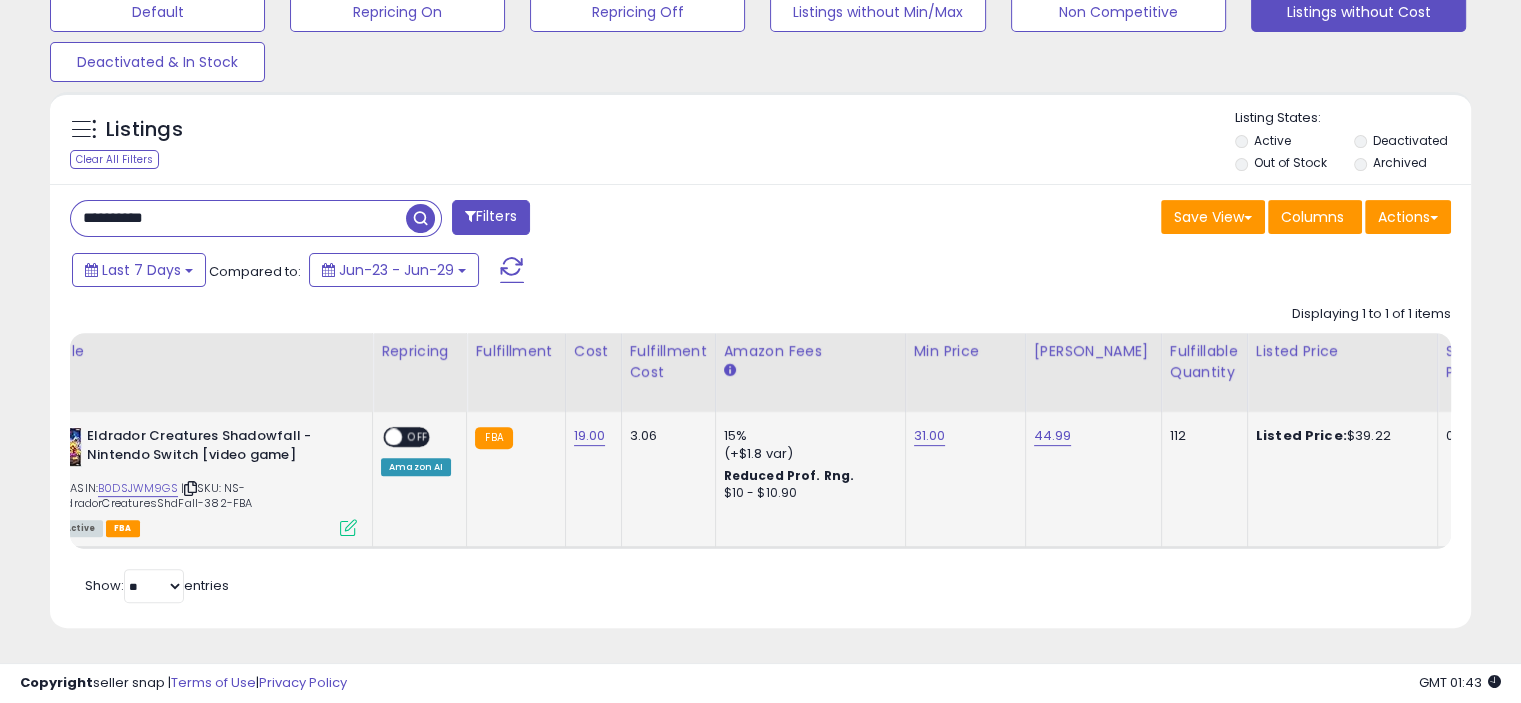 click on "OFF" at bounding box center [418, 437] 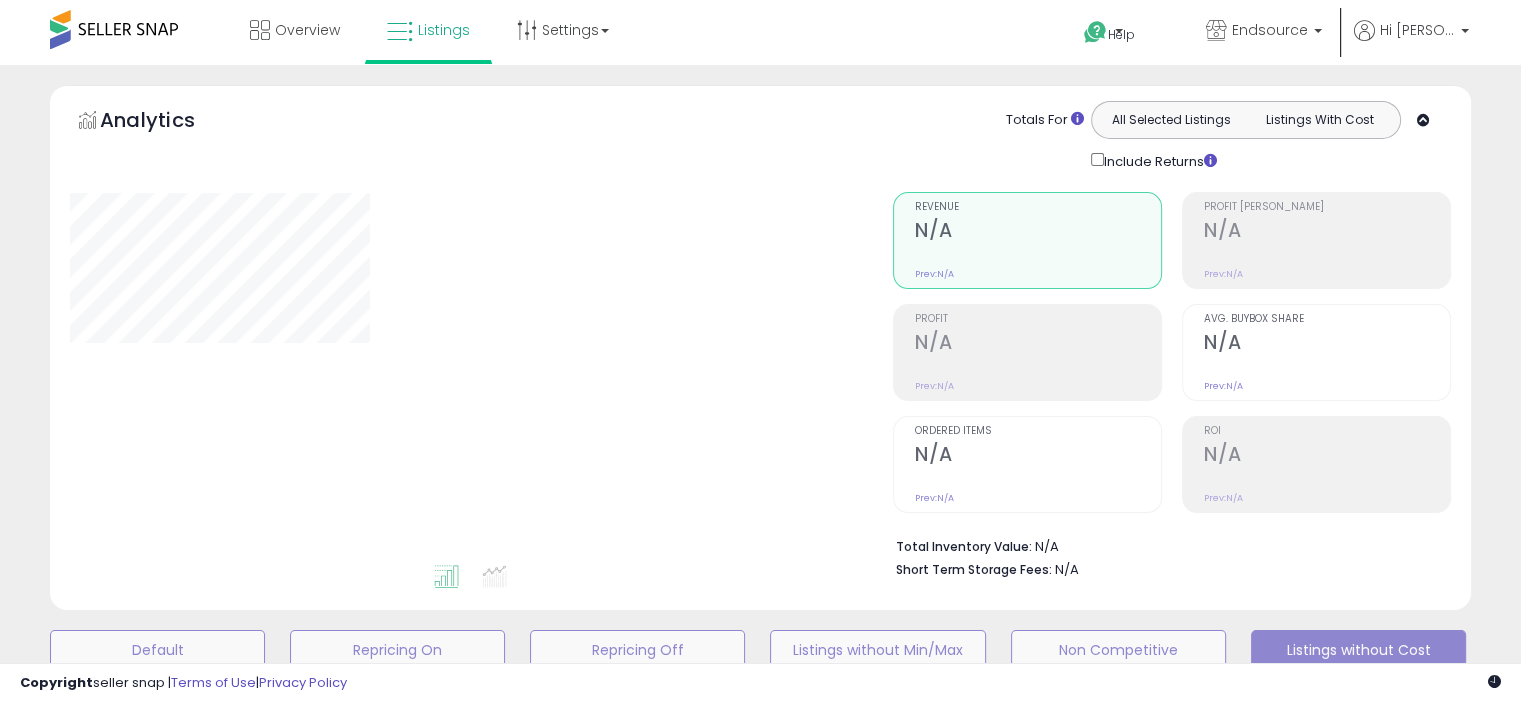 scroll, scrollTop: 536, scrollLeft: 0, axis: vertical 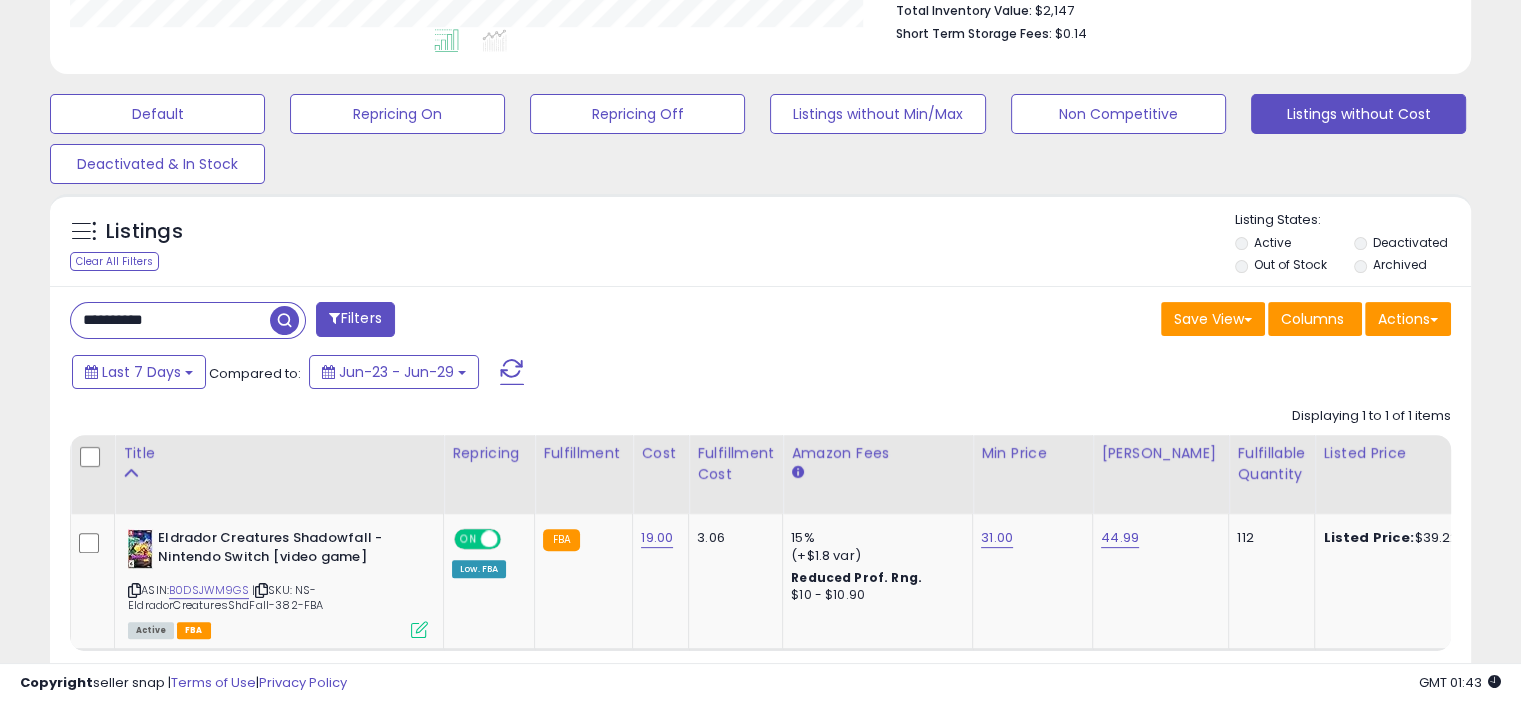 click on "**********" at bounding box center (760, 152) 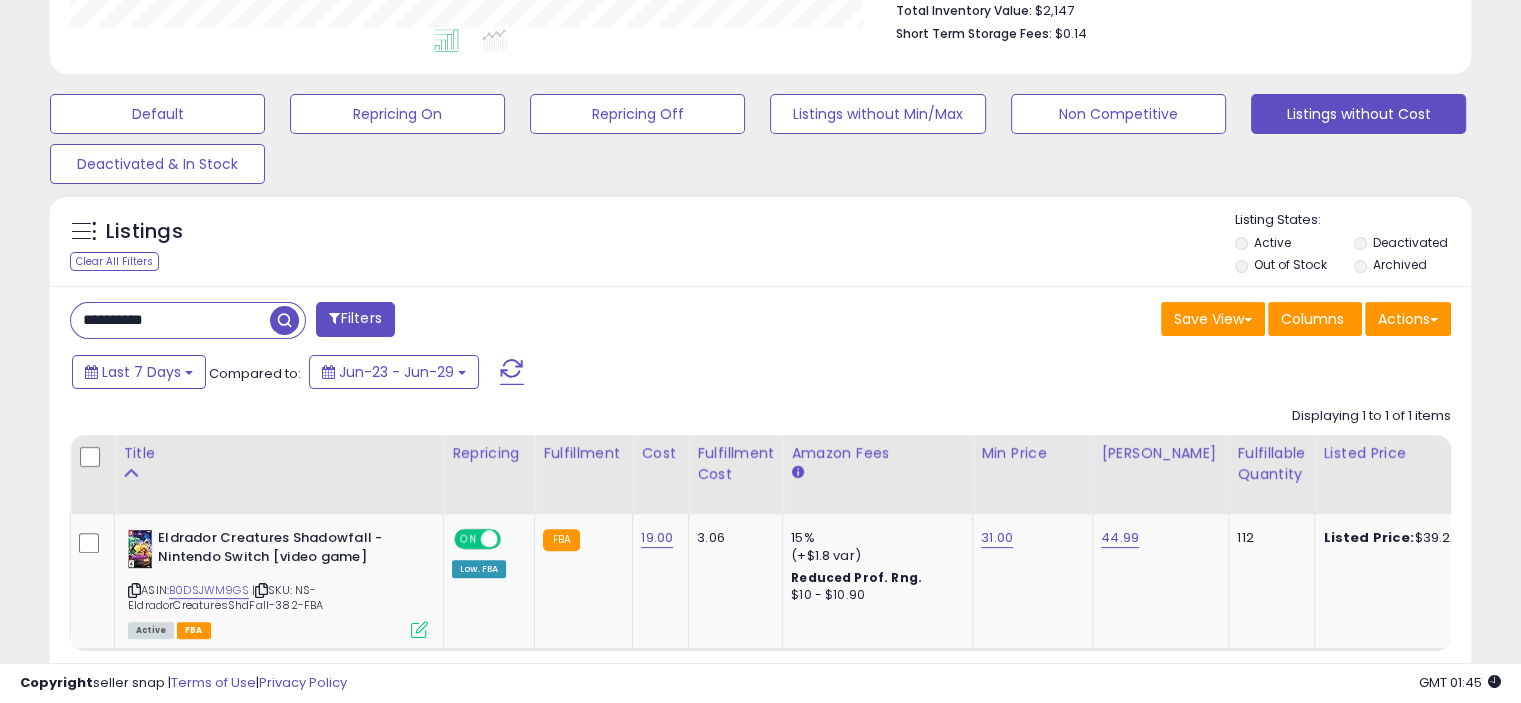 click on "**********" at bounding box center (170, 320) 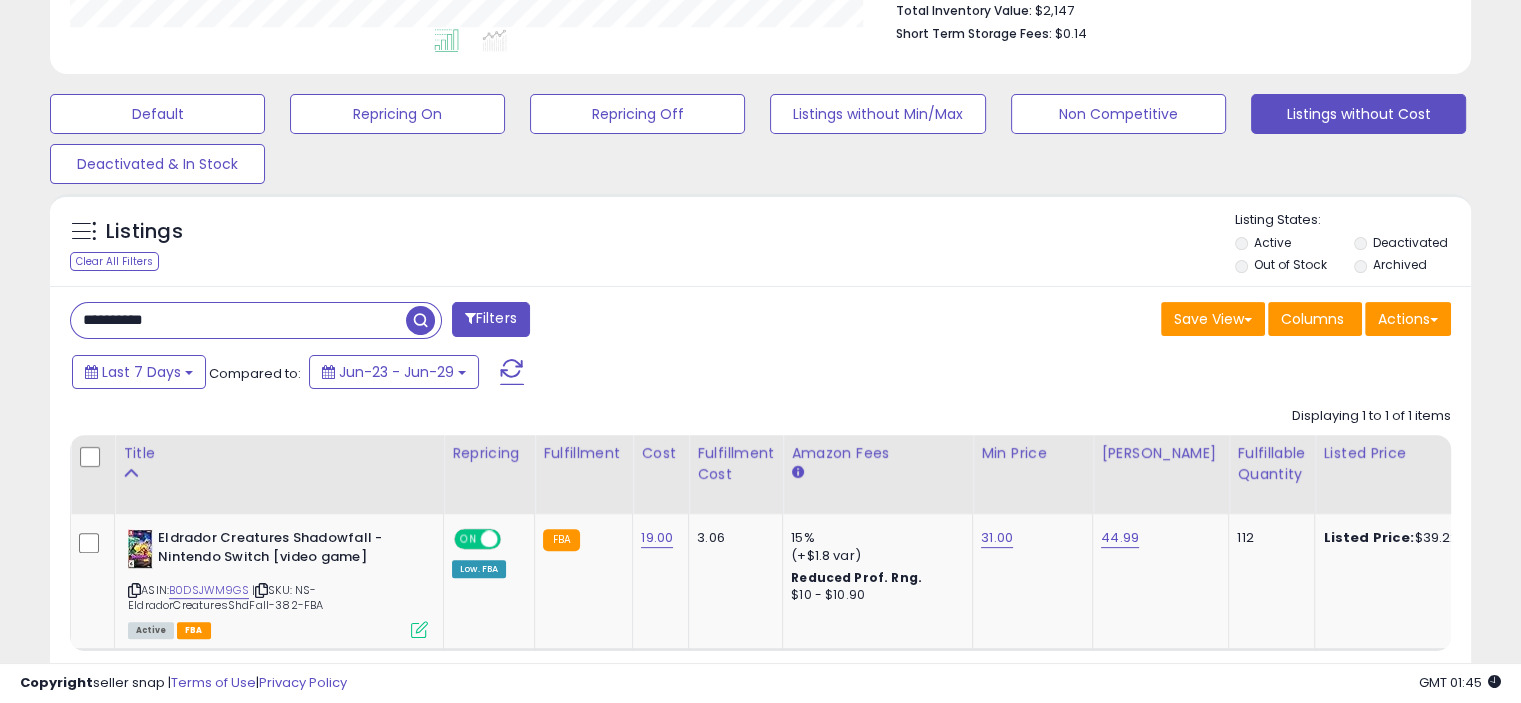 click on "**********" at bounding box center (238, 320) 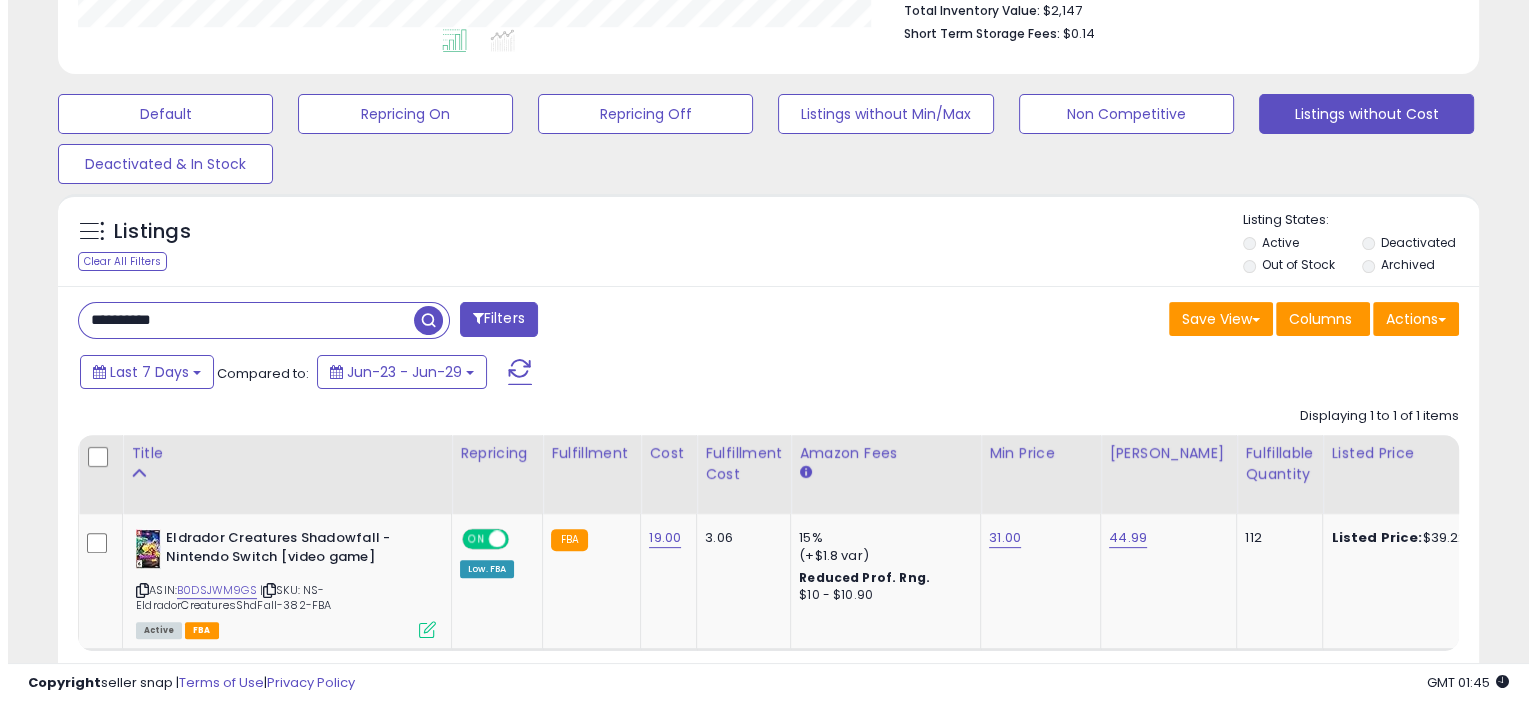 scroll, scrollTop: 516, scrollLeft: 0, axis: vertical 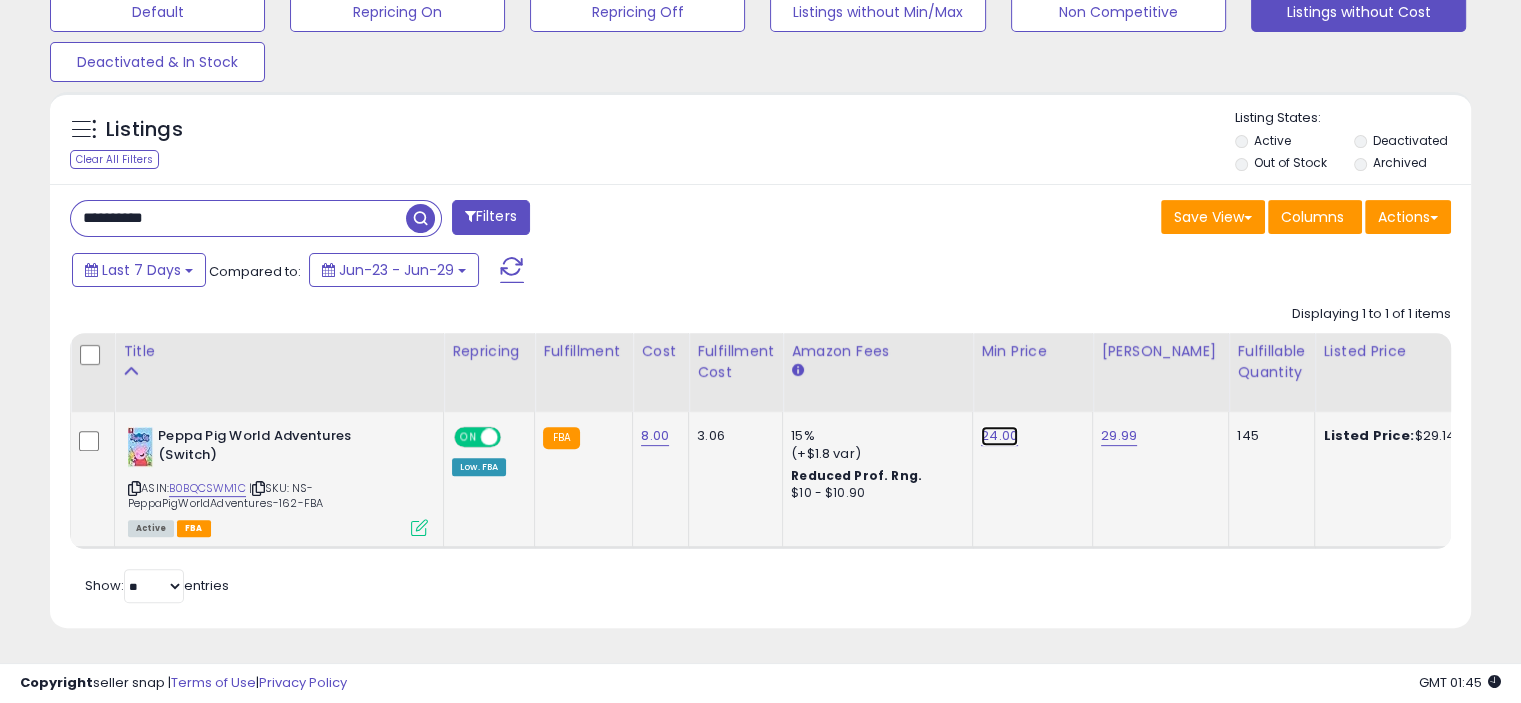 click on "24.00" at bounding box center [999, 436] 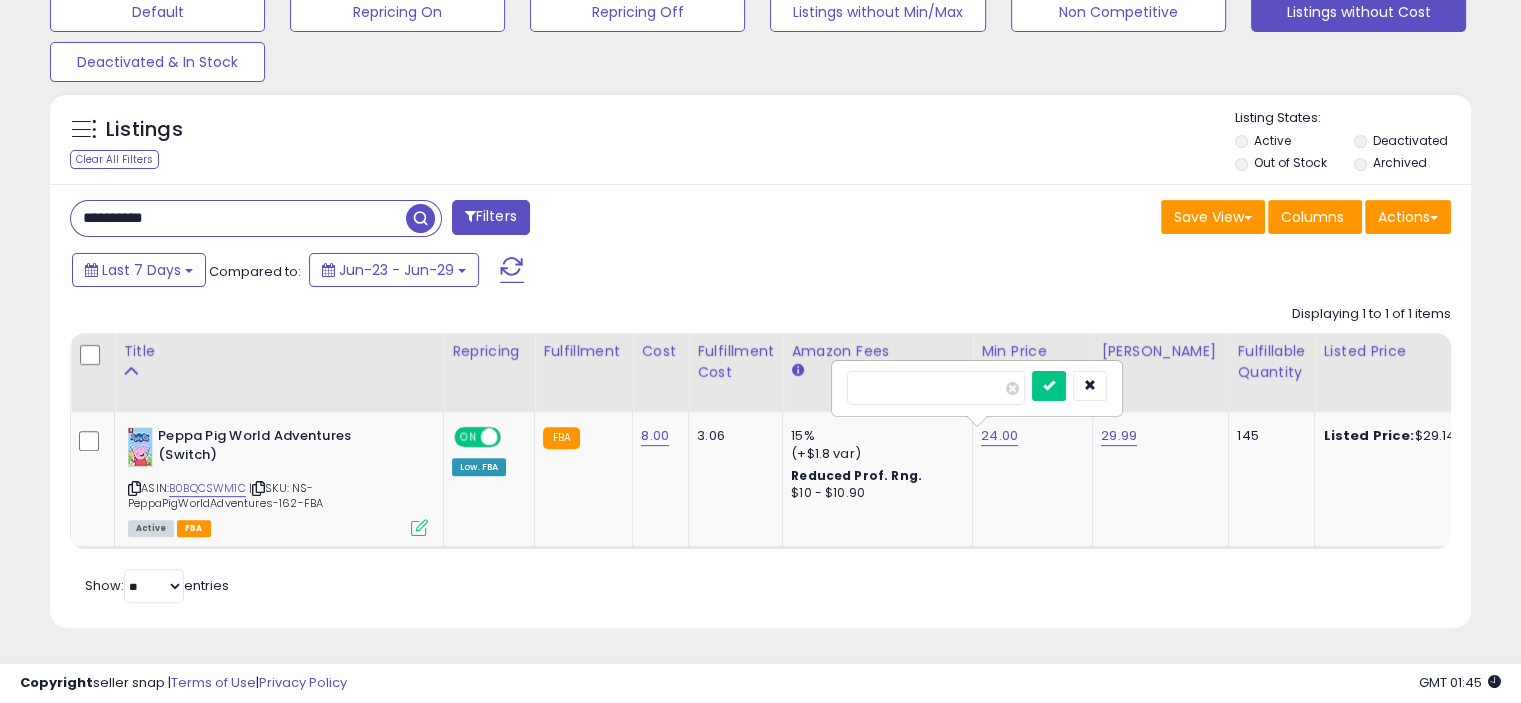 drag, startPoint x: 908, startPoint y: 371, endPoint x: 805, endPoint y: 371, distance: 103 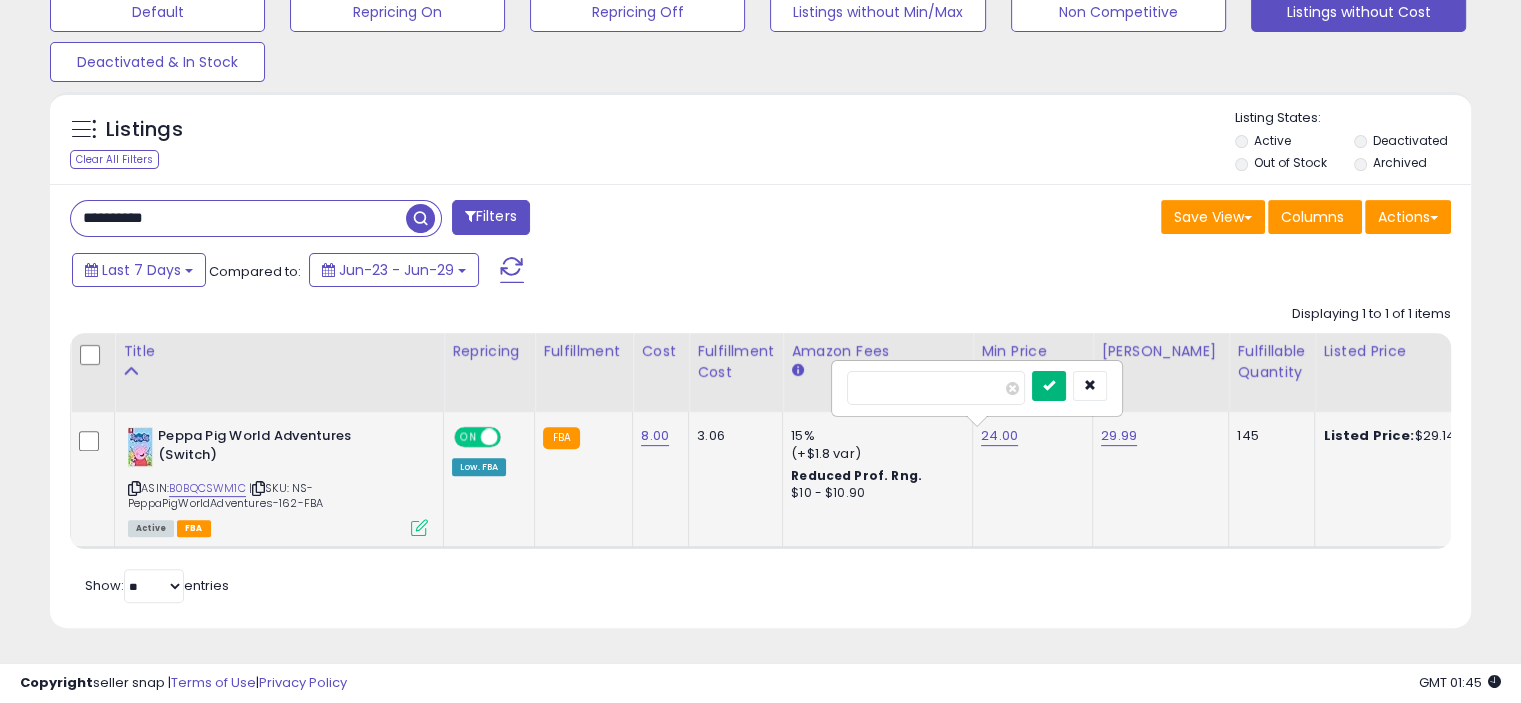 type on "**" 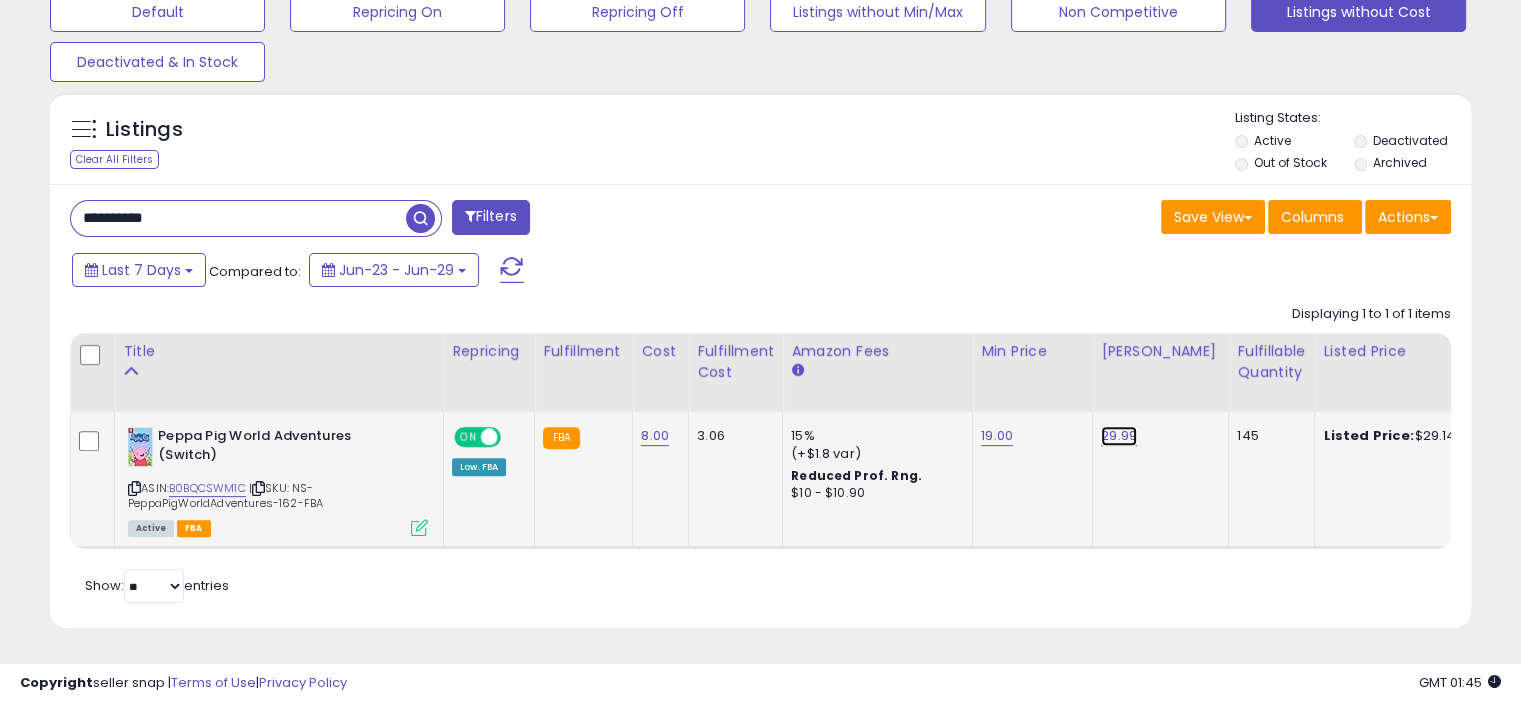 click on "29.99" at bounding box center (1119, 436) 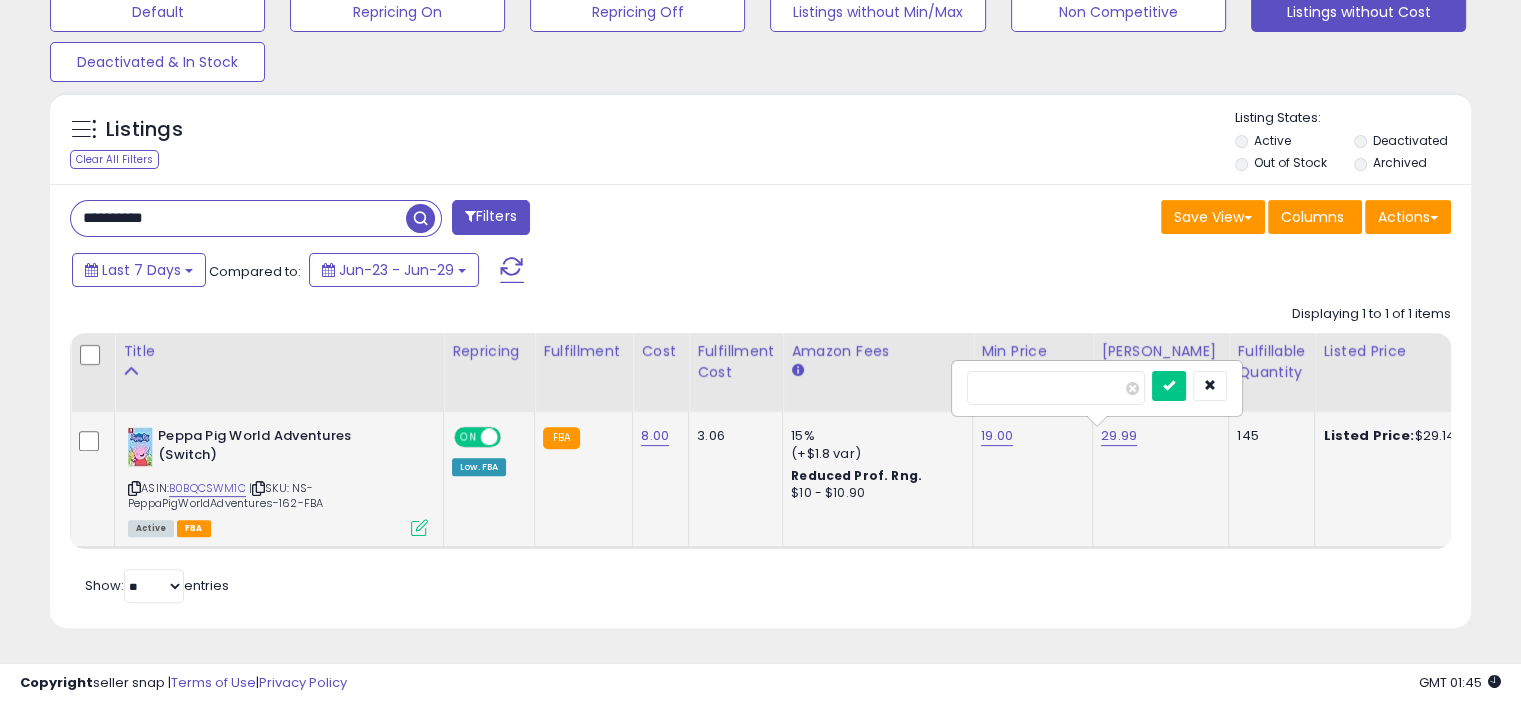 drag, startPoint x: 1020, startPoint y: 371, endPoint x: 957, endPoint y: 370, distance: 63.007935 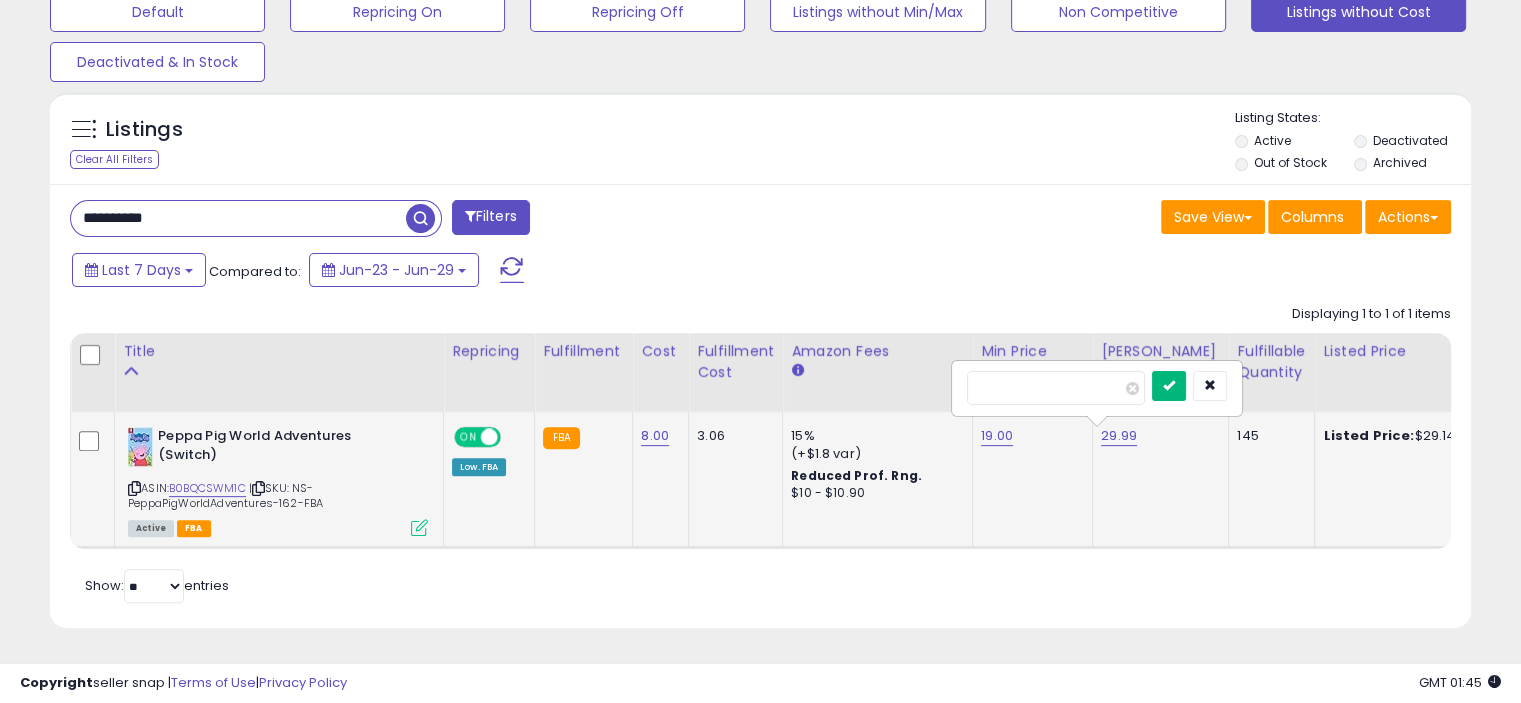 type on "*****" 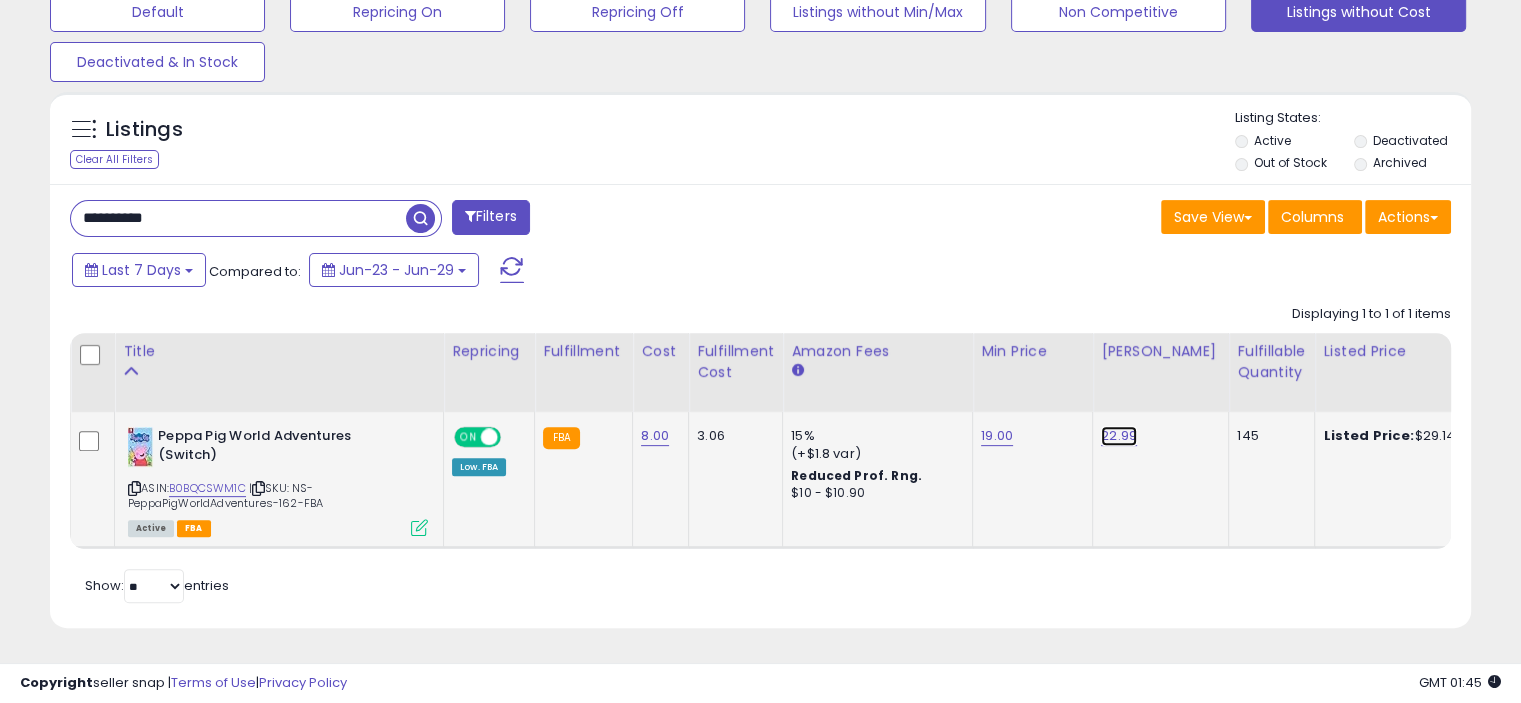 click on "22.99" at bounding box center (1119, 436) 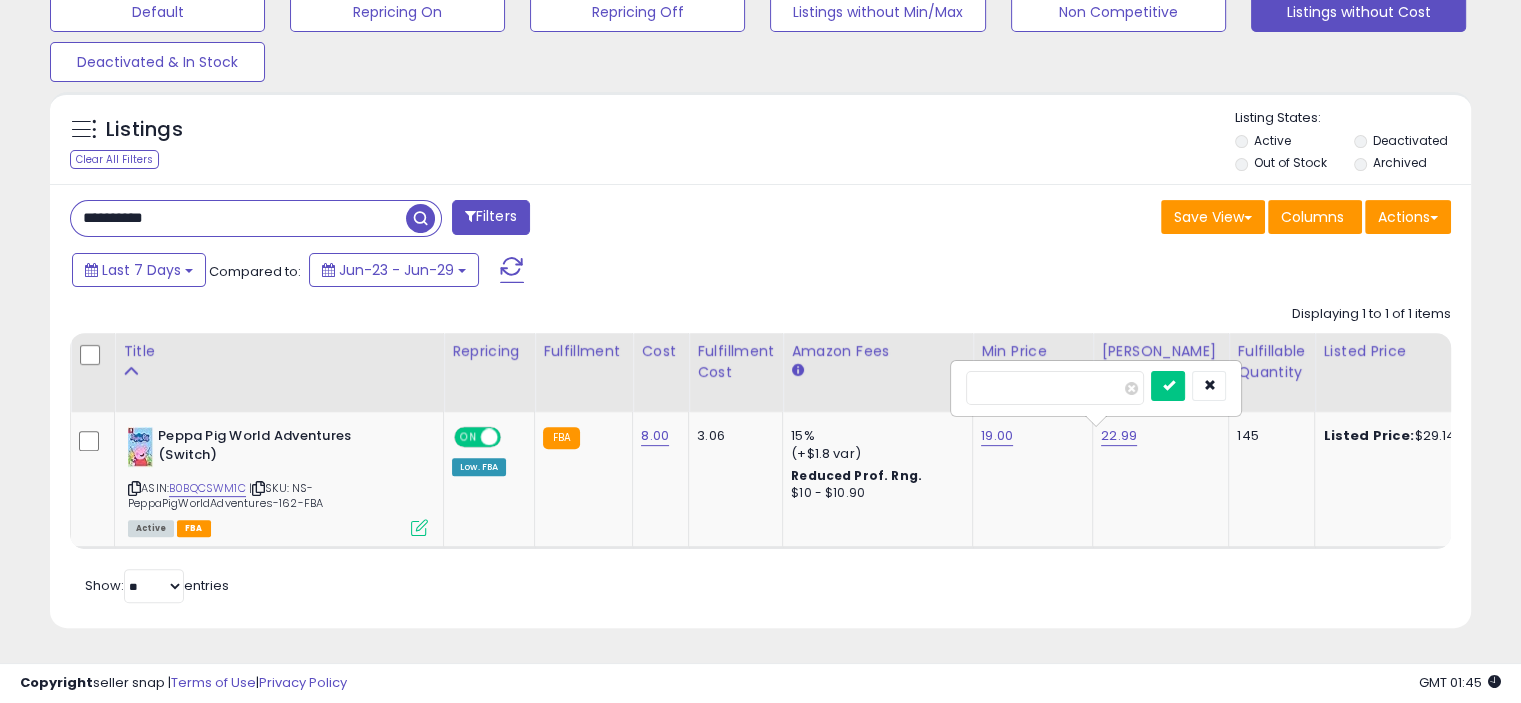 drag, startPoint x: 1020, startPoint y: 378, endPoint x: 940, endPoint y: 378, distance: 80 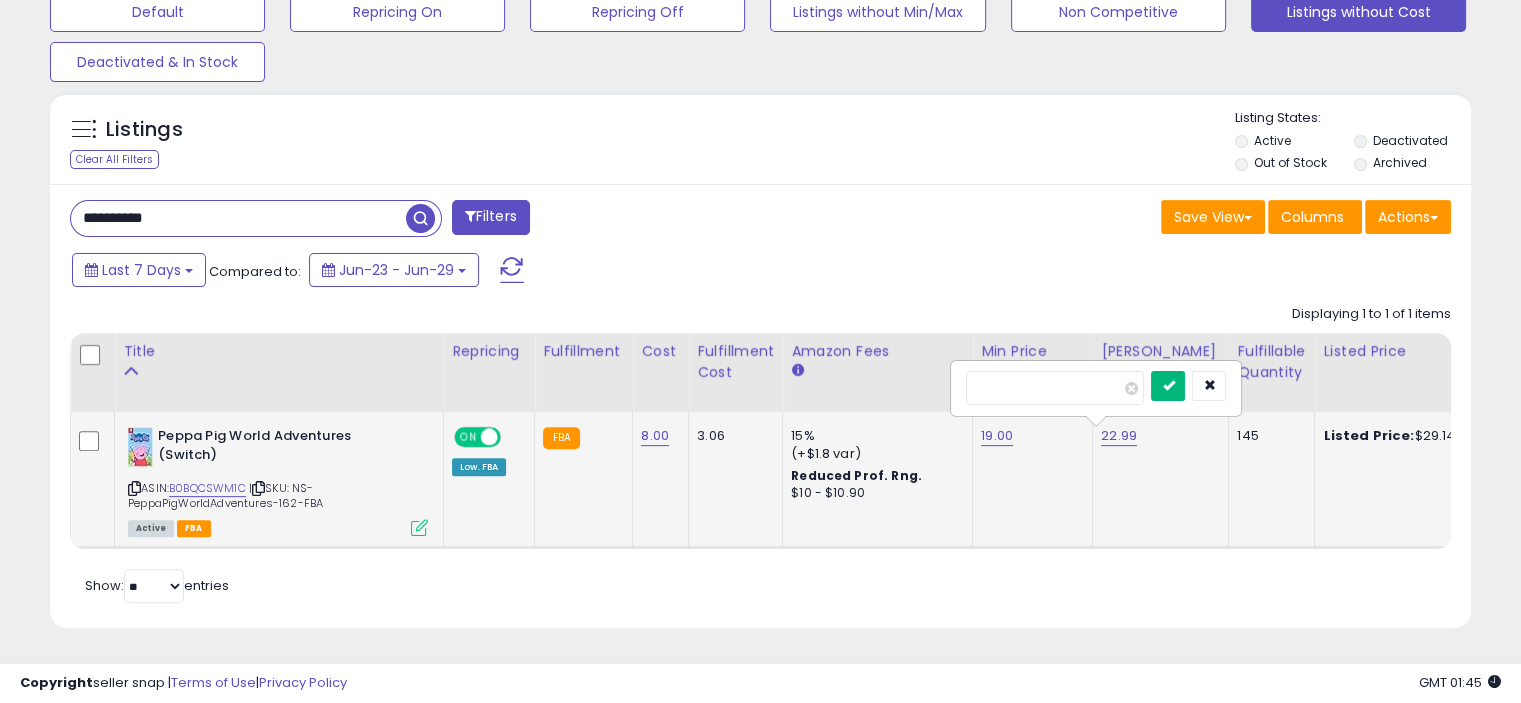 type on "*****" 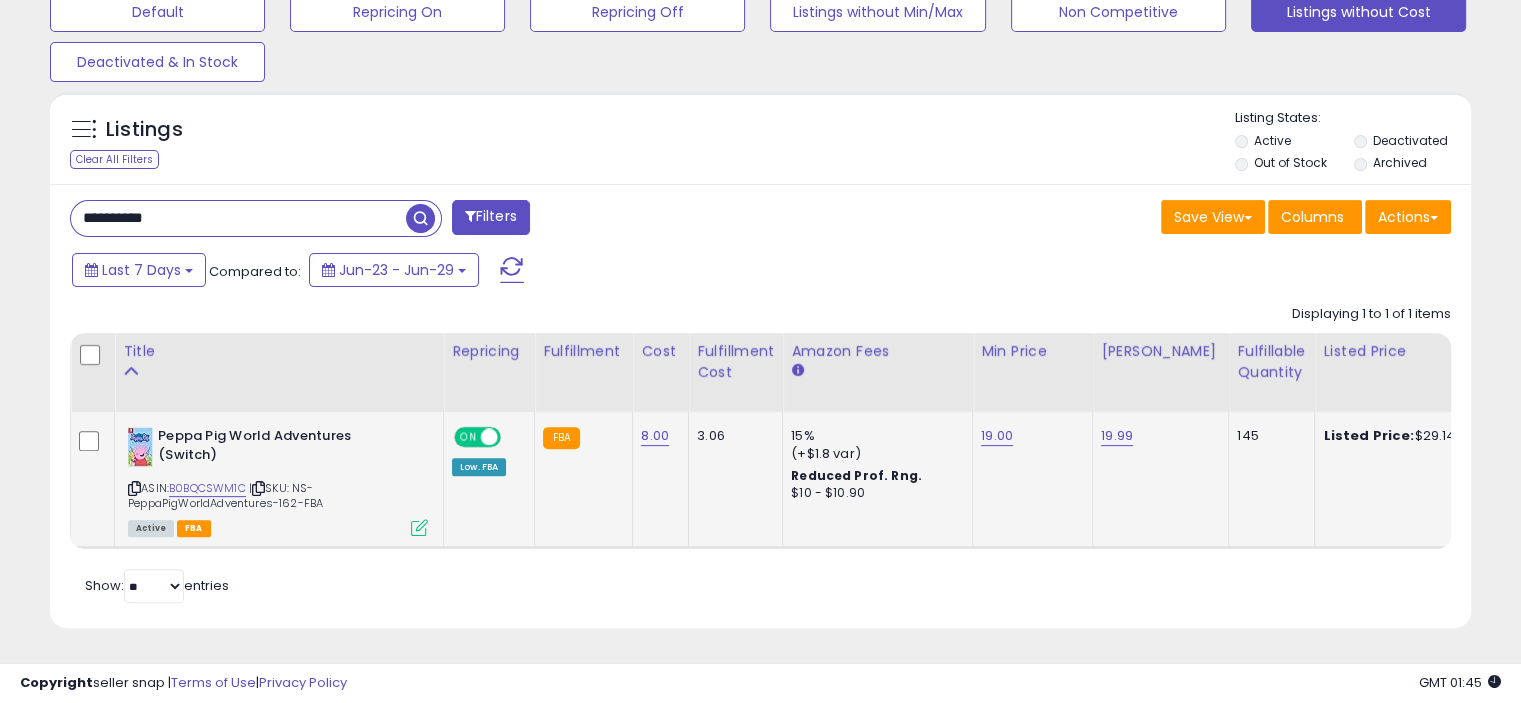 click on "**********" at bounding box center (760, 406) 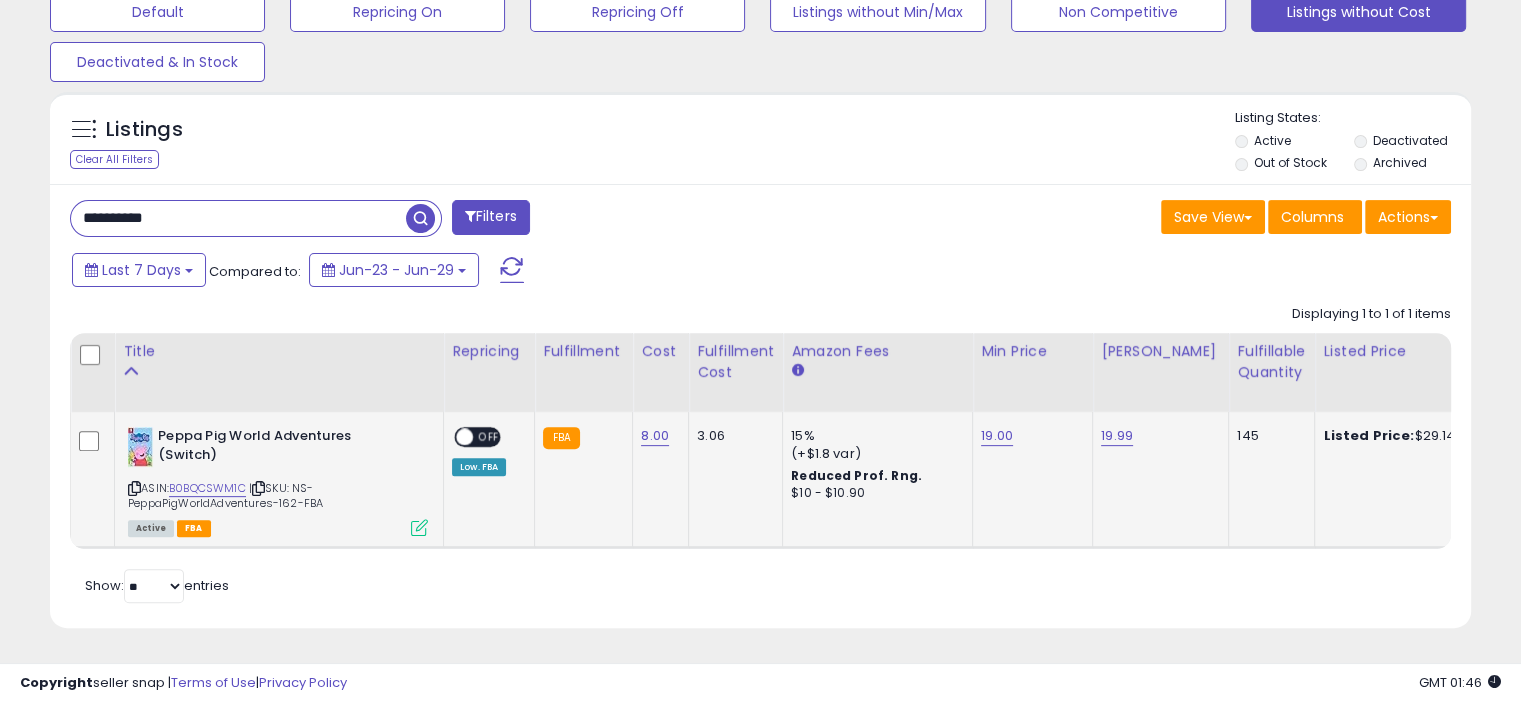 click on "OFF" at bounding box center [489, 437] 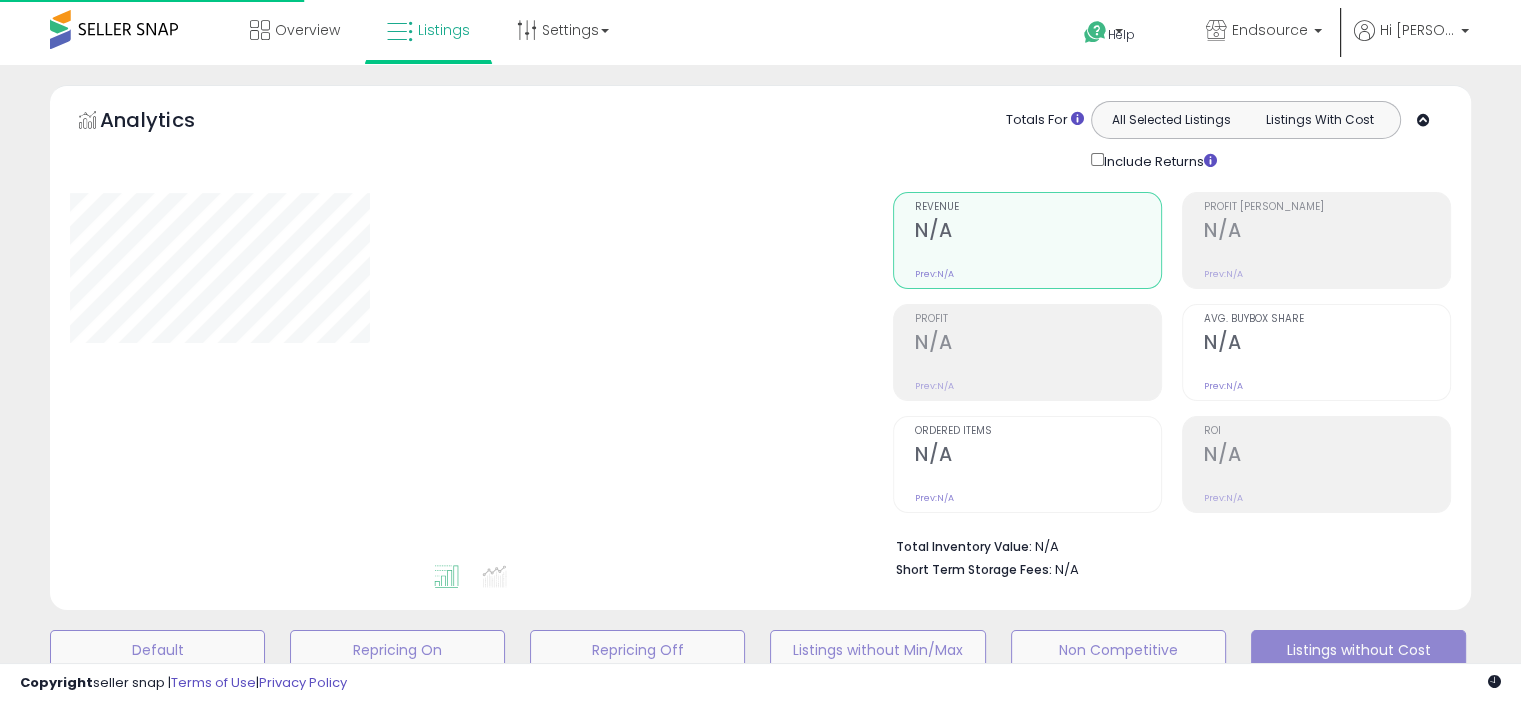 scroll, scrollTop: 536, scrollLeft: 0, axis: vertical 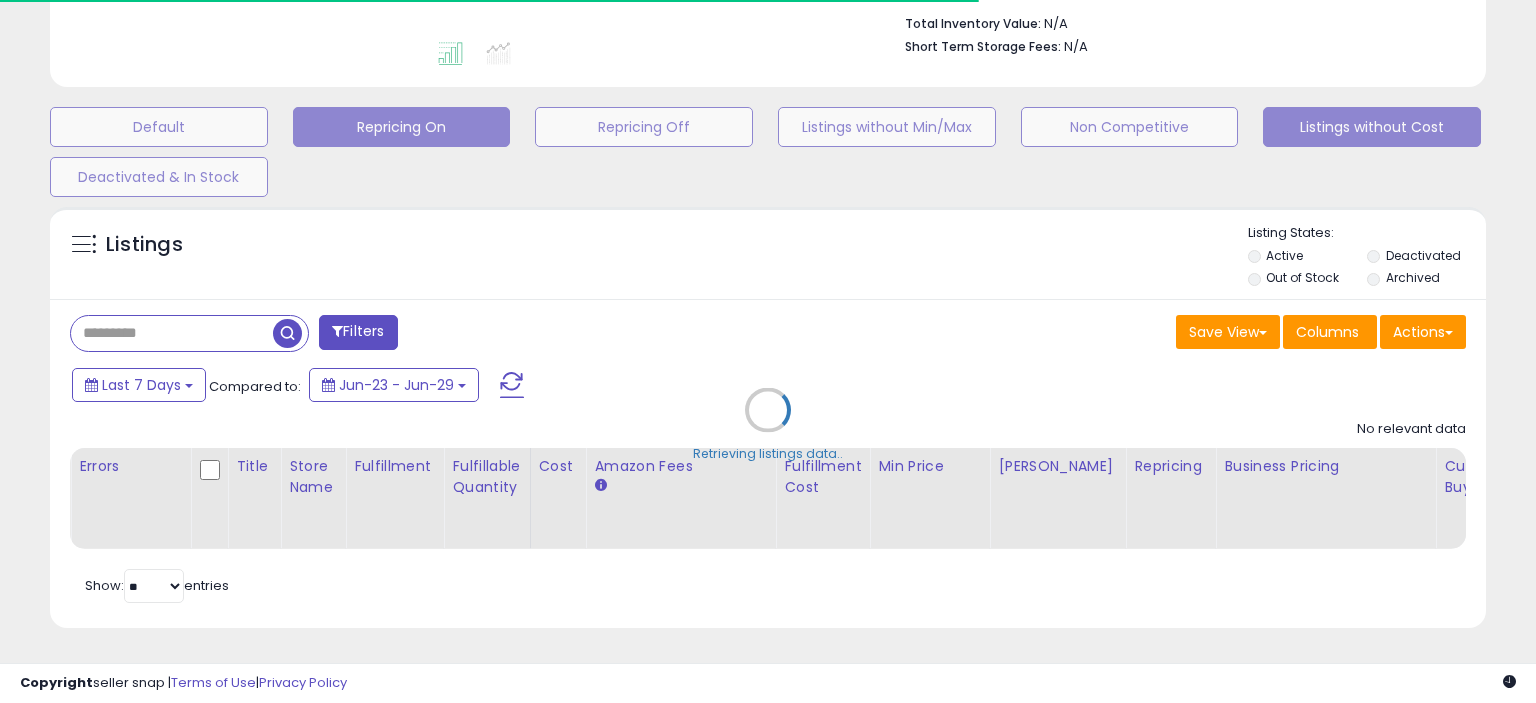 type on "**********" 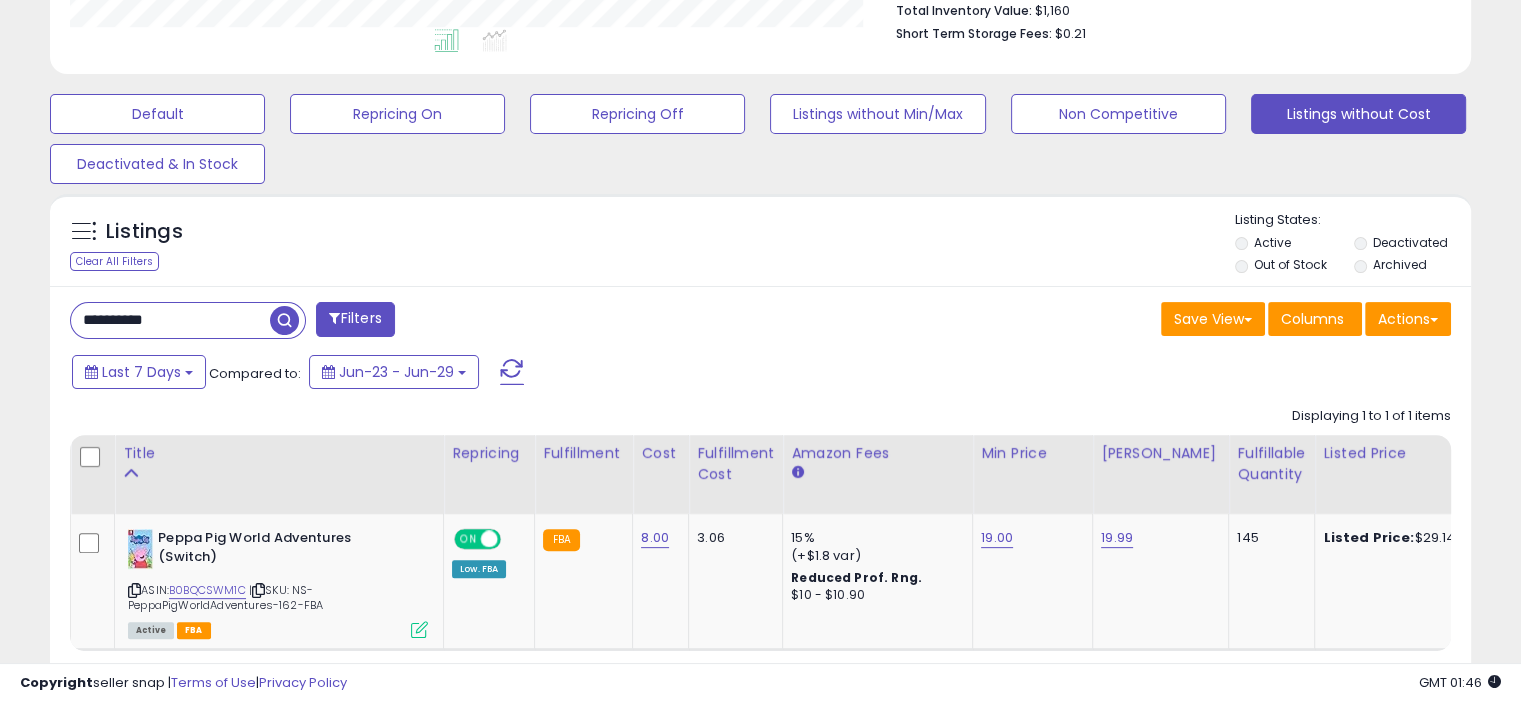 scroll, scrollTop: 999589, scrollLeft: 999176, axis: both 